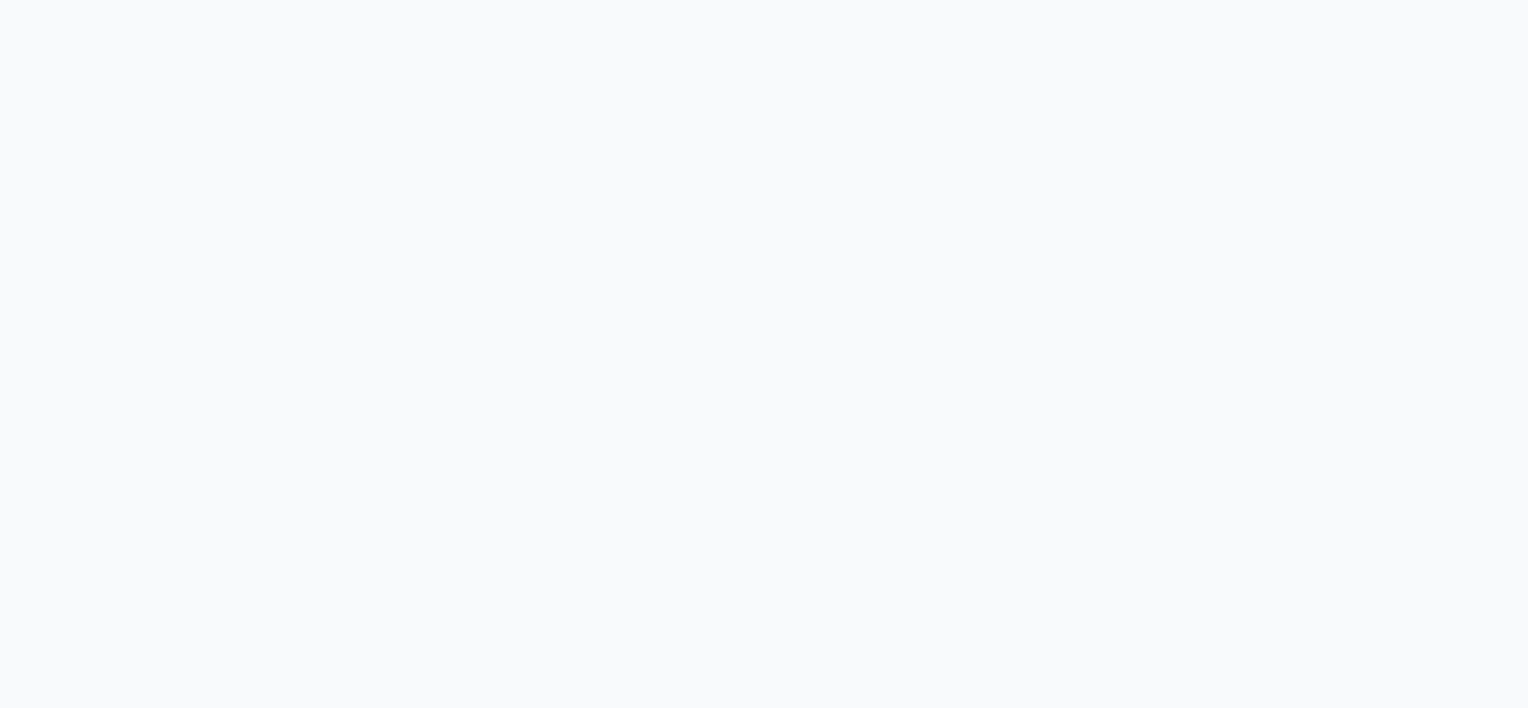 scroll, scrollTop: 0, scrollLeft: 0, axis: both 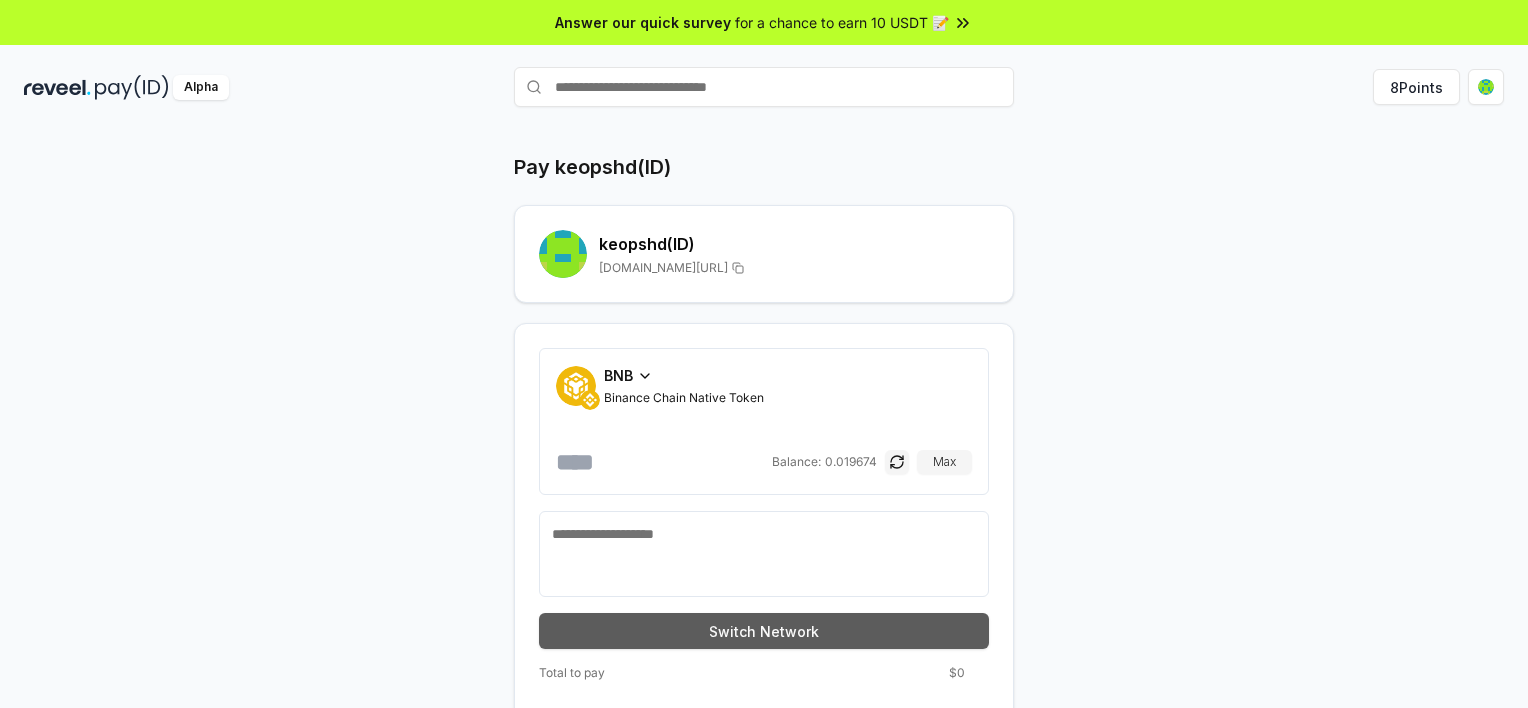 click on "Switch Network" at bounding box center [764, 631] 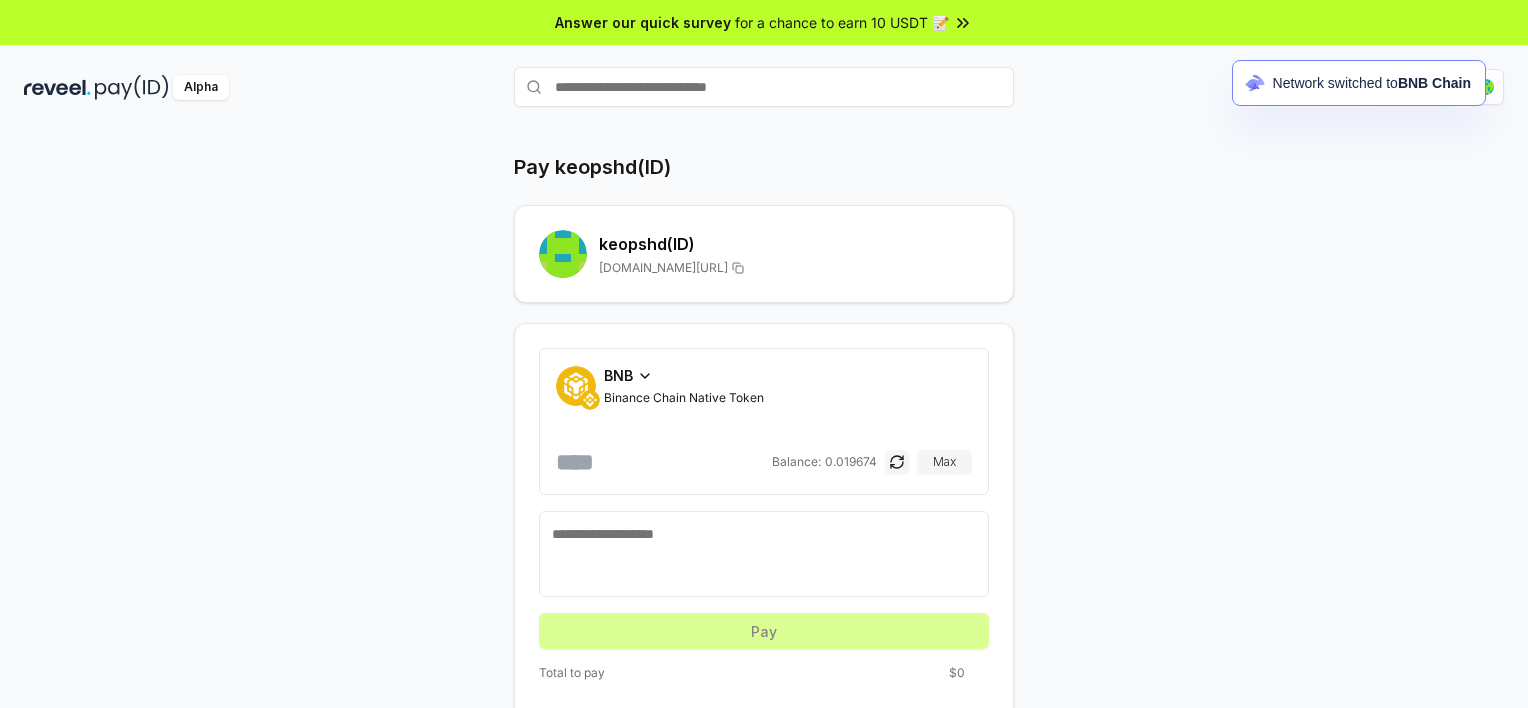 click on "Pay keopshd(ID) keopshd (ID) reveel.id/pay/keopshd BNB Binance Chain Native Token Balance: 0.019674 Max Pay Total to pay $0" at bounding box center [764, 439] 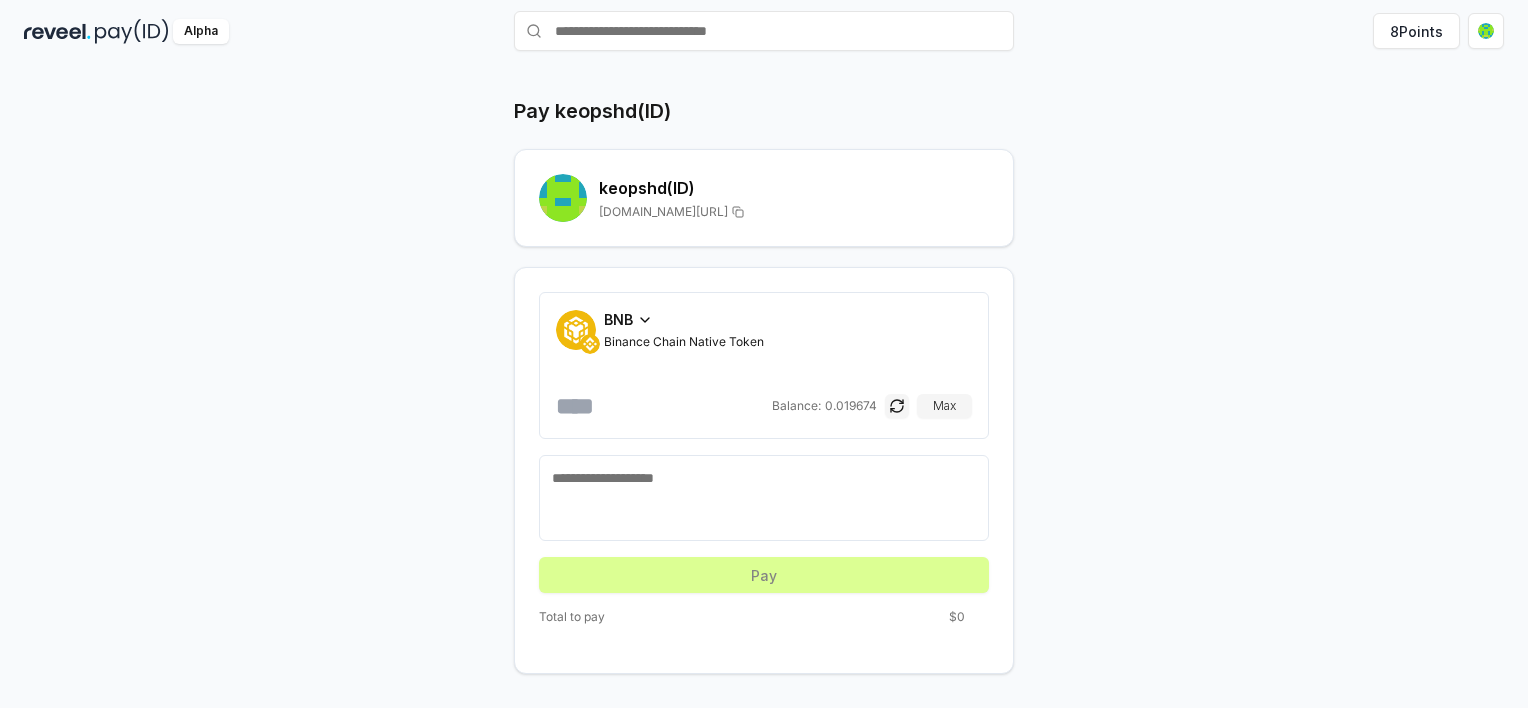scroll, scrollTop: 0, scrollLeft: 0, axis: both 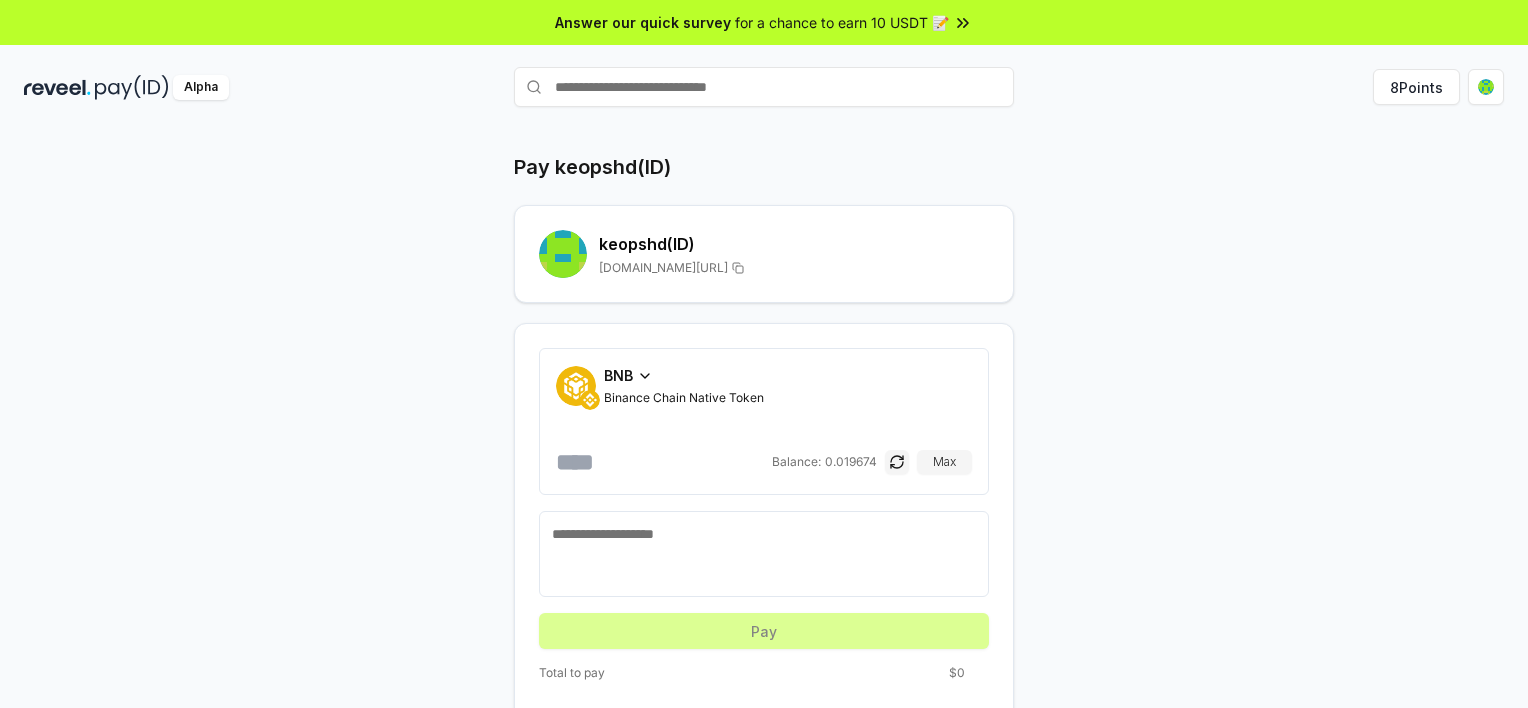 click at bounding box center (764, 87) 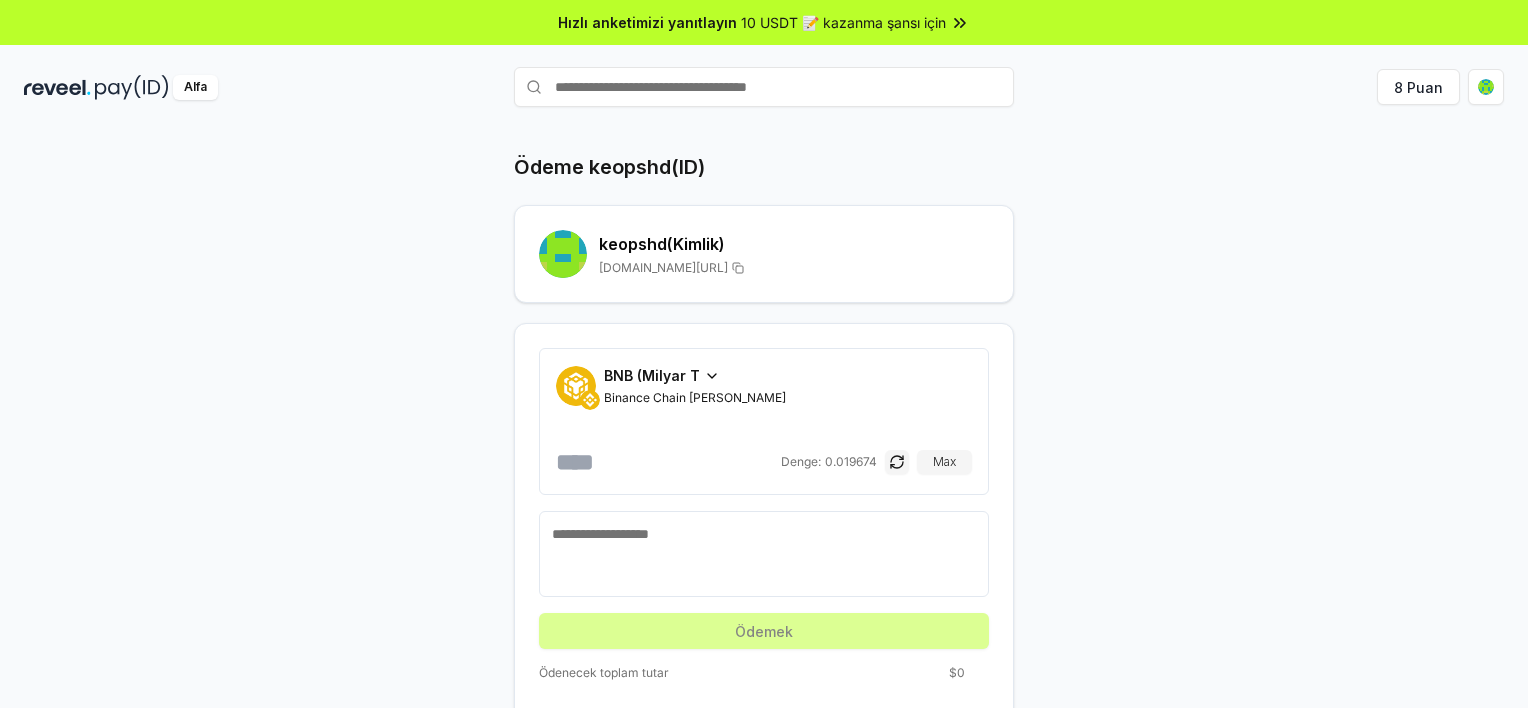 click at bounding box center (764, 87) 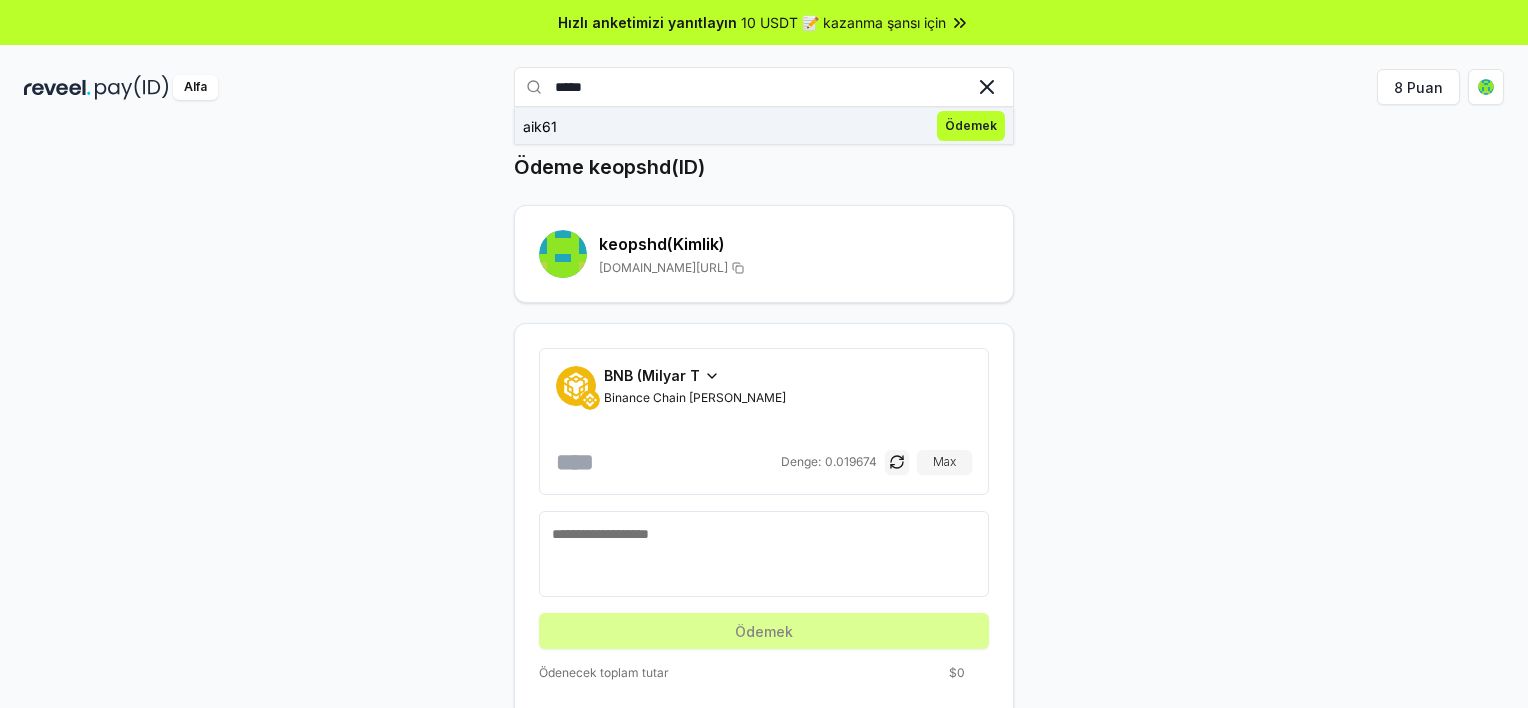 click on "Ödemek" at bounding box center (971, 126) 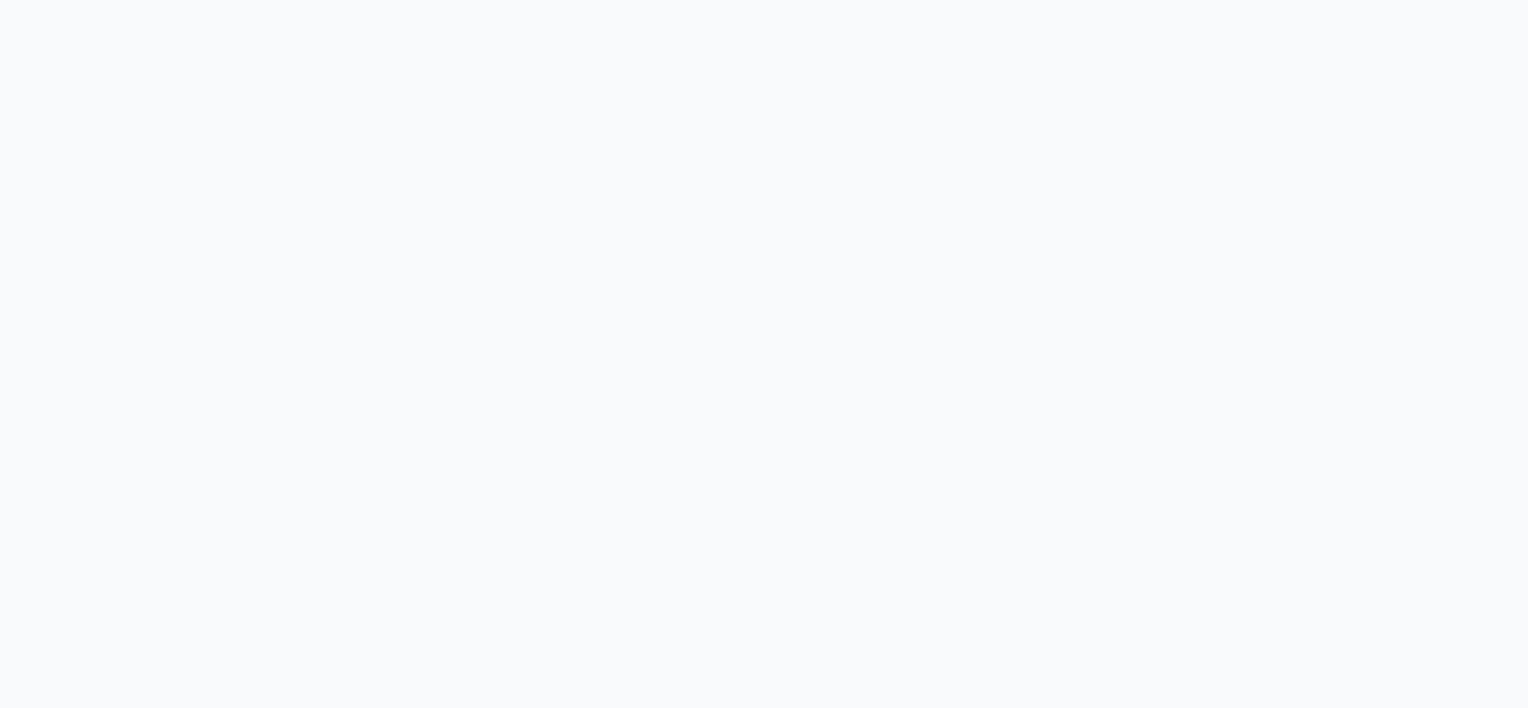 scroll, scrollTop: 0, scrollLeft: 0, axis: both 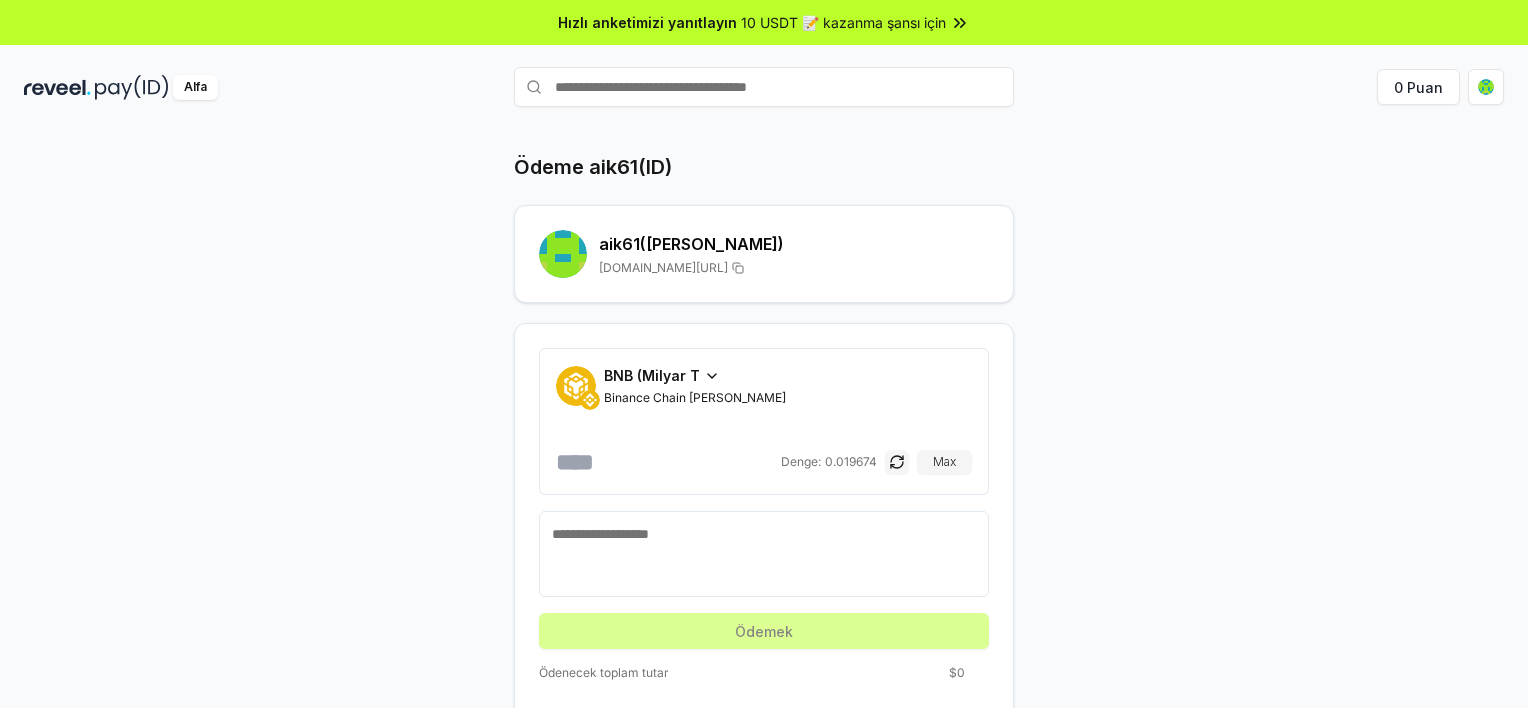 click on "BNB (Milyar T" at bounding box center [652, 375] 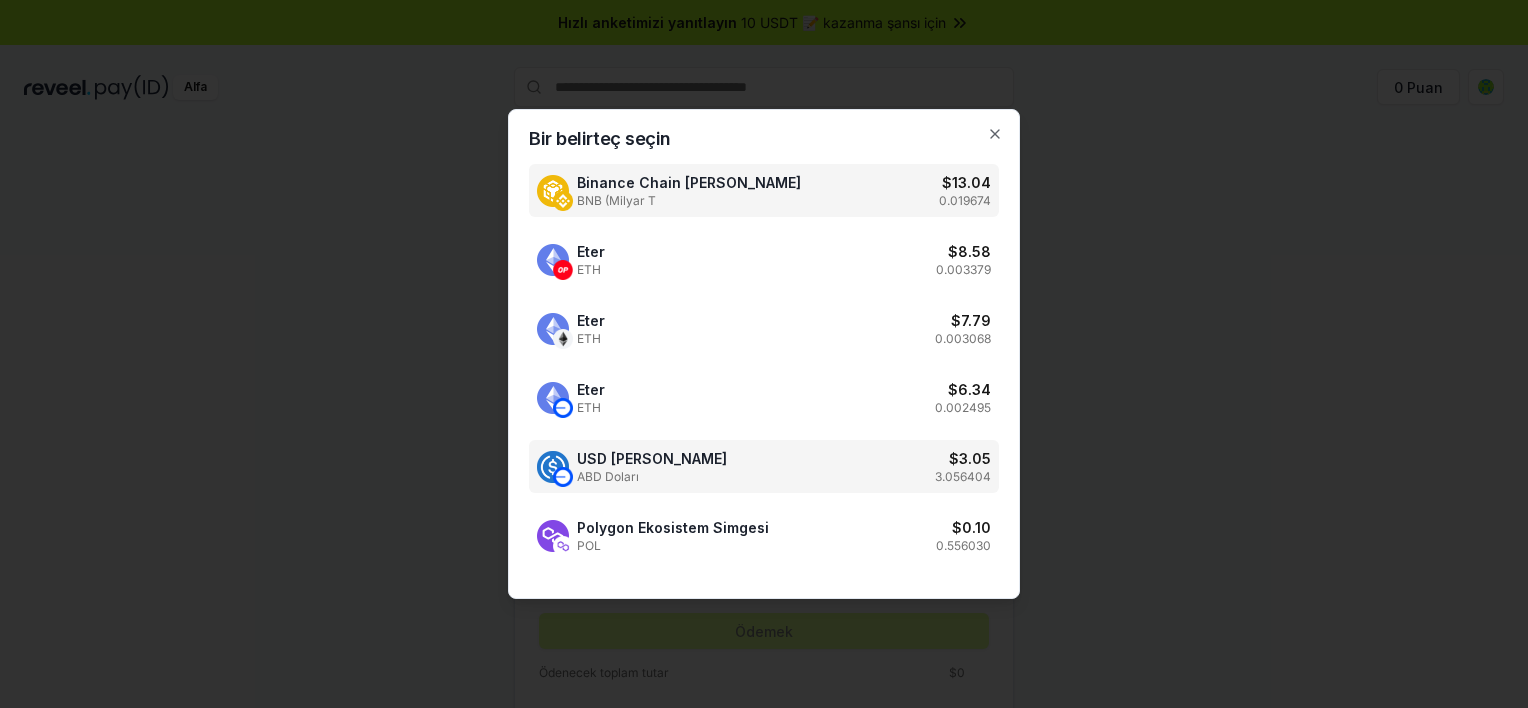 click on "USD Madeni Para ABD Doları $ 3.05 3.056404" at bounding box center (764, 466) 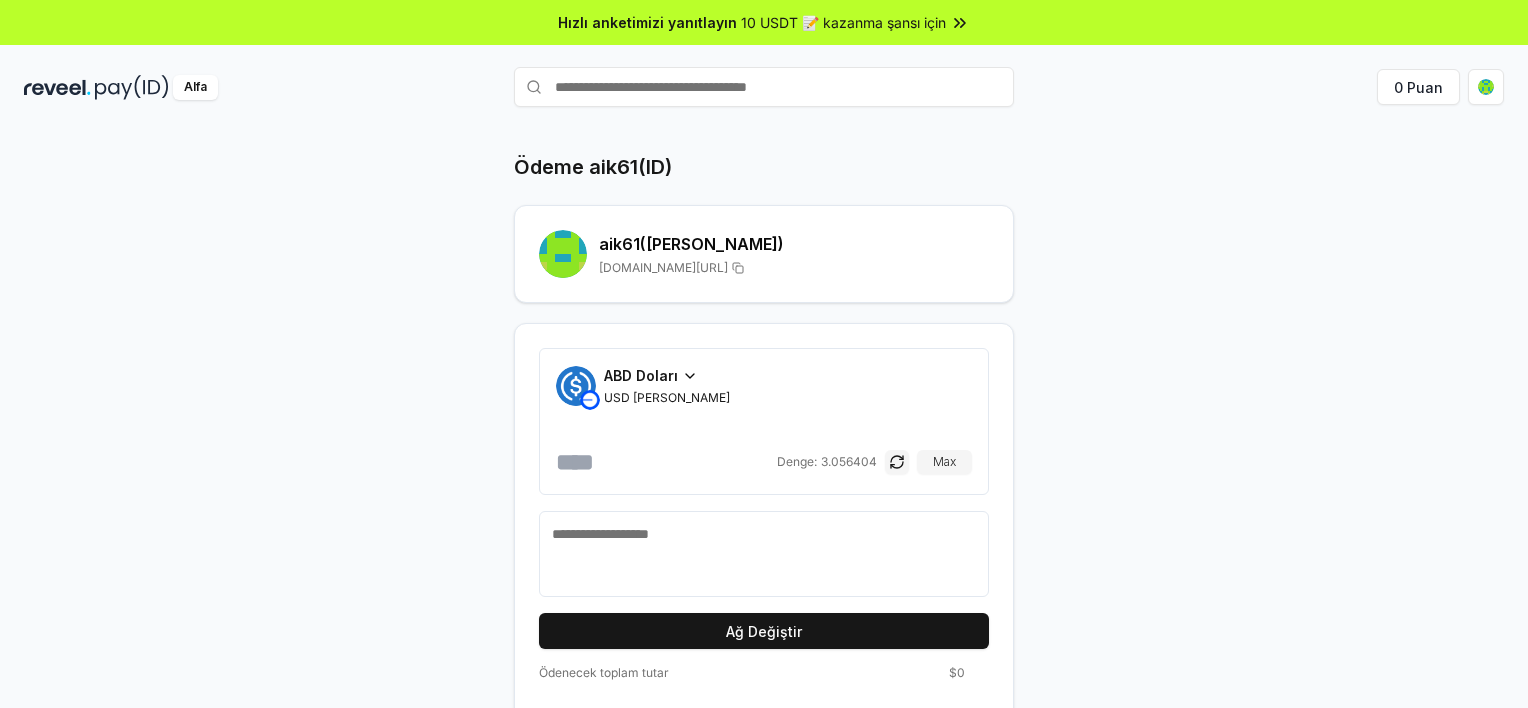 click at bounding box center [664, 462] 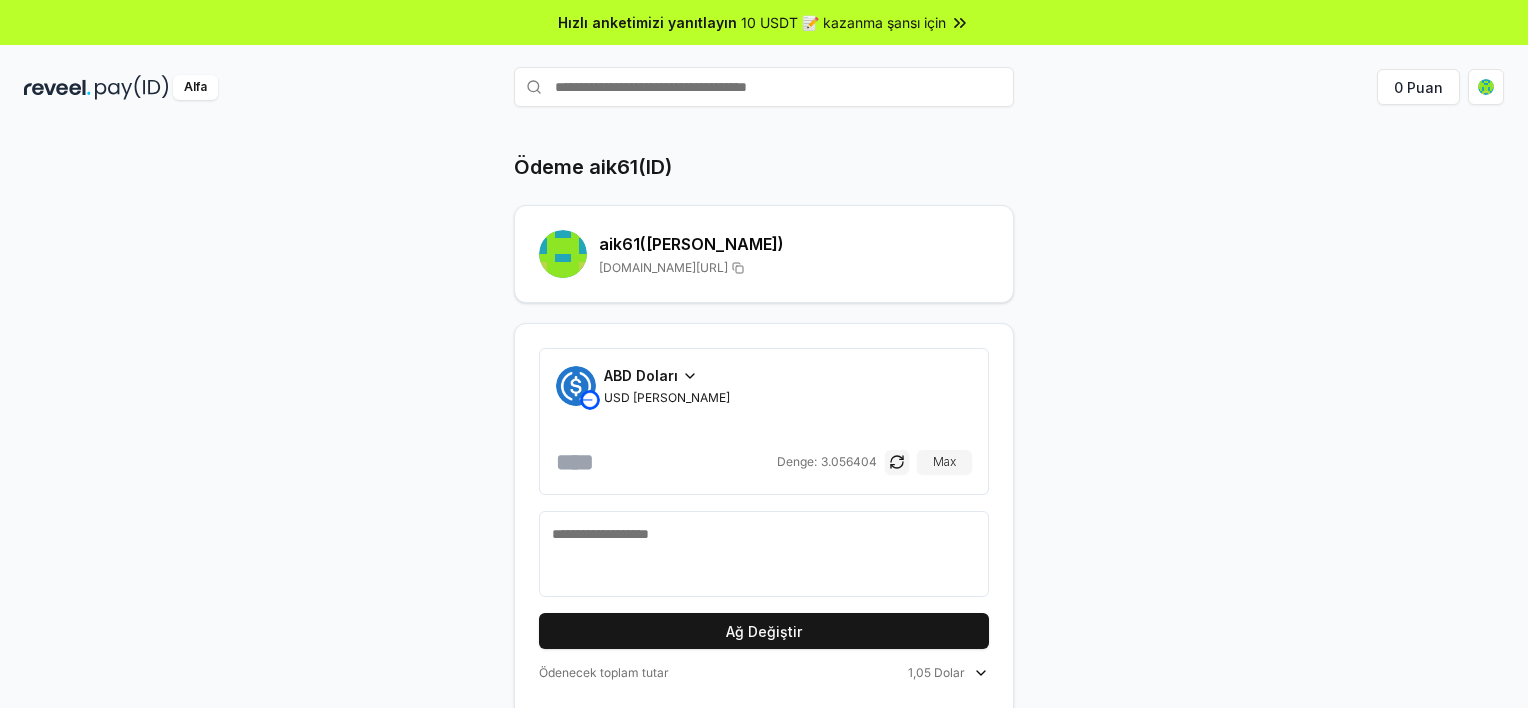 type on "****" 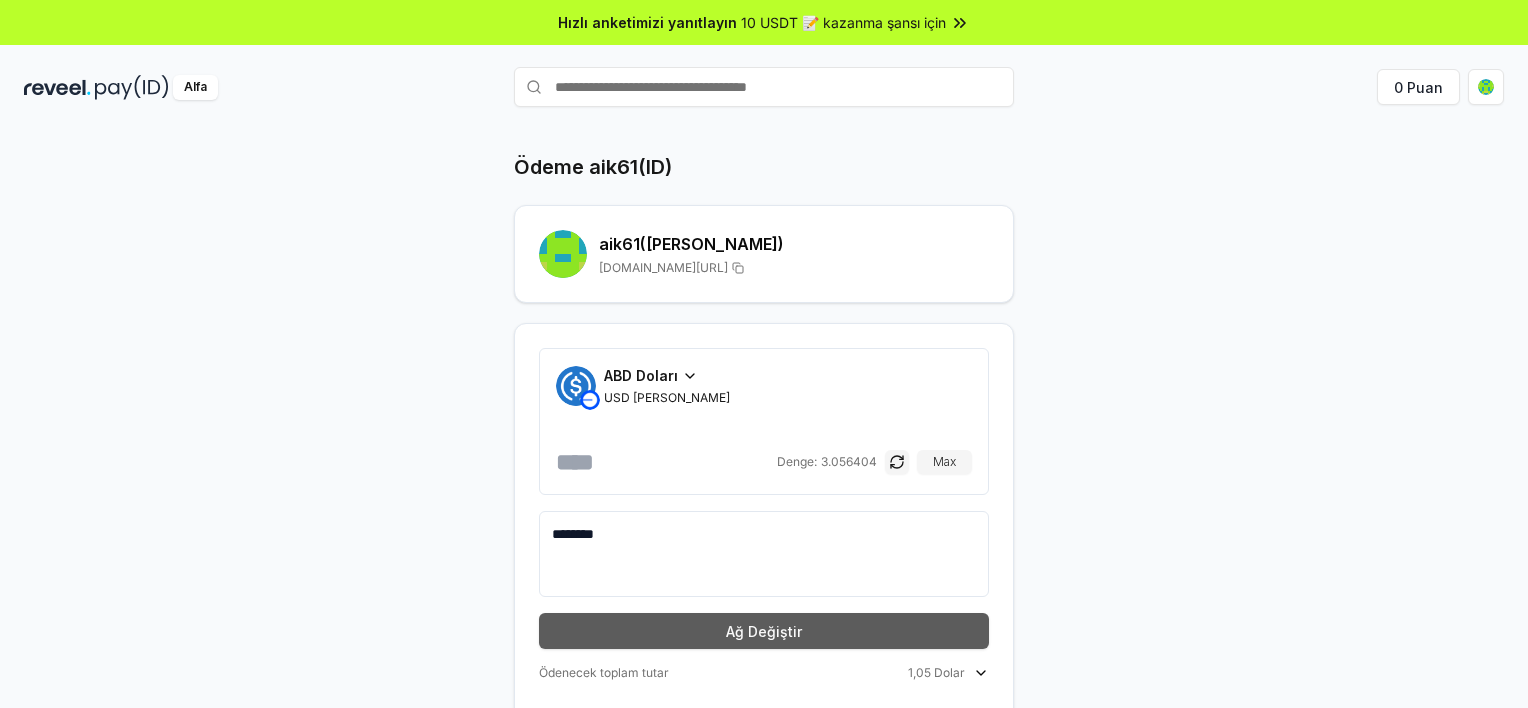 type on "********" 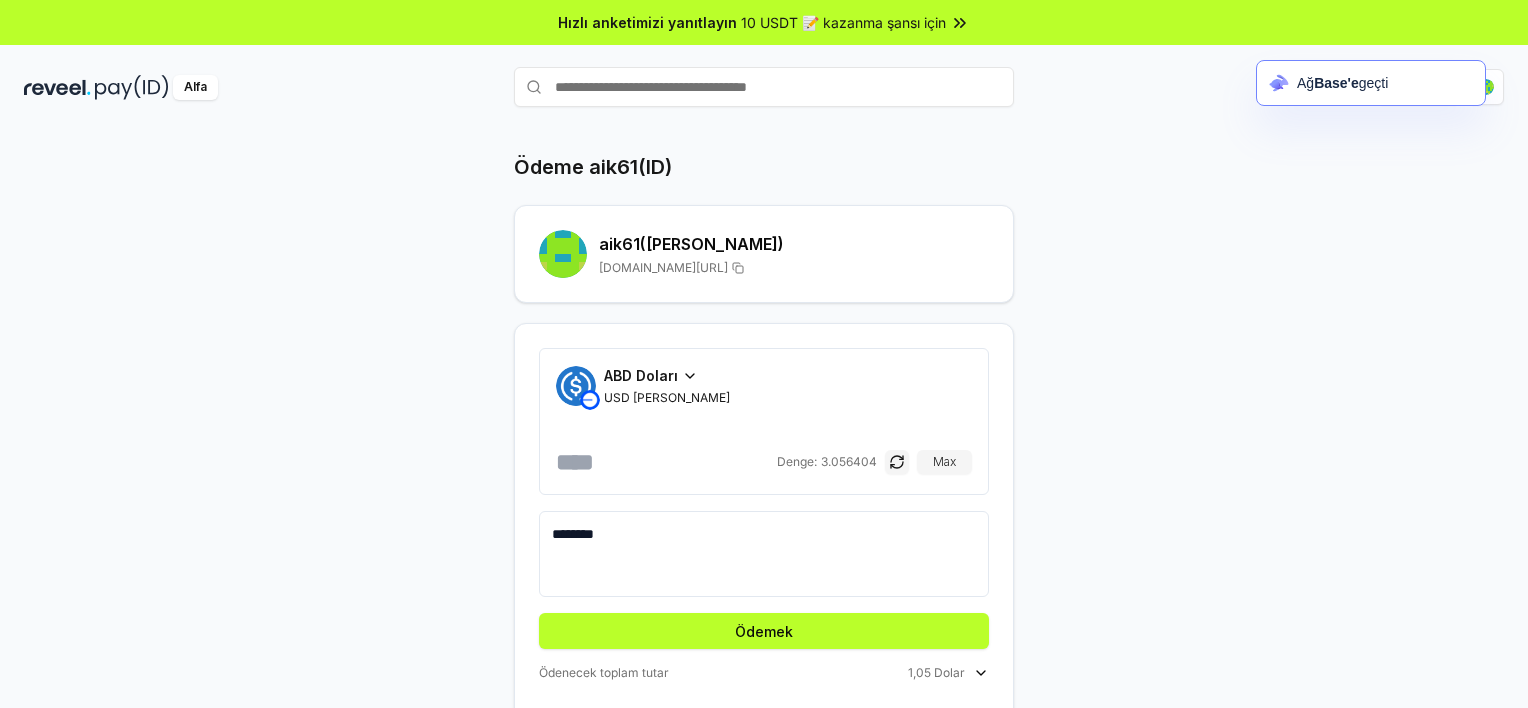click on "Ödemek" at bounding box center (764, 631) 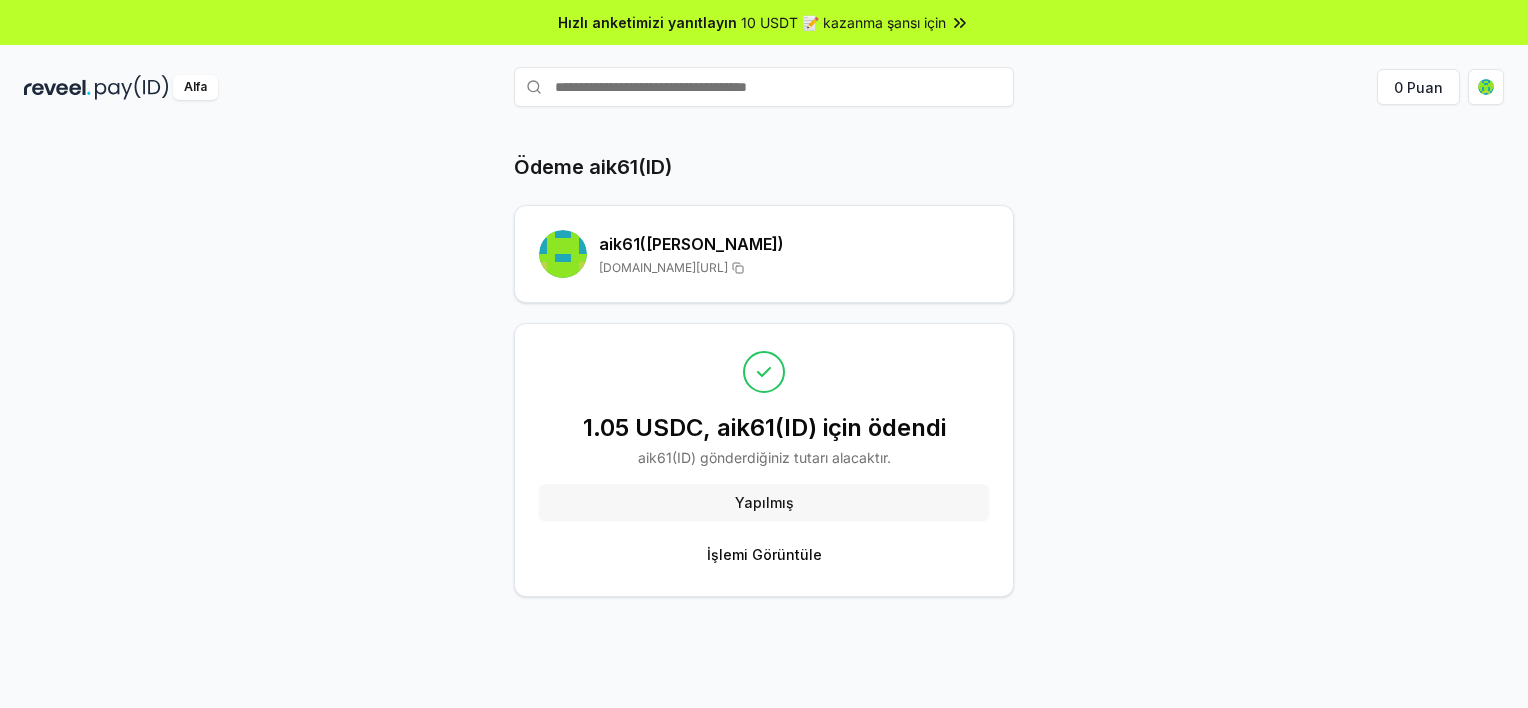 click on "Yapılmış" at bounding box center [764, 502] 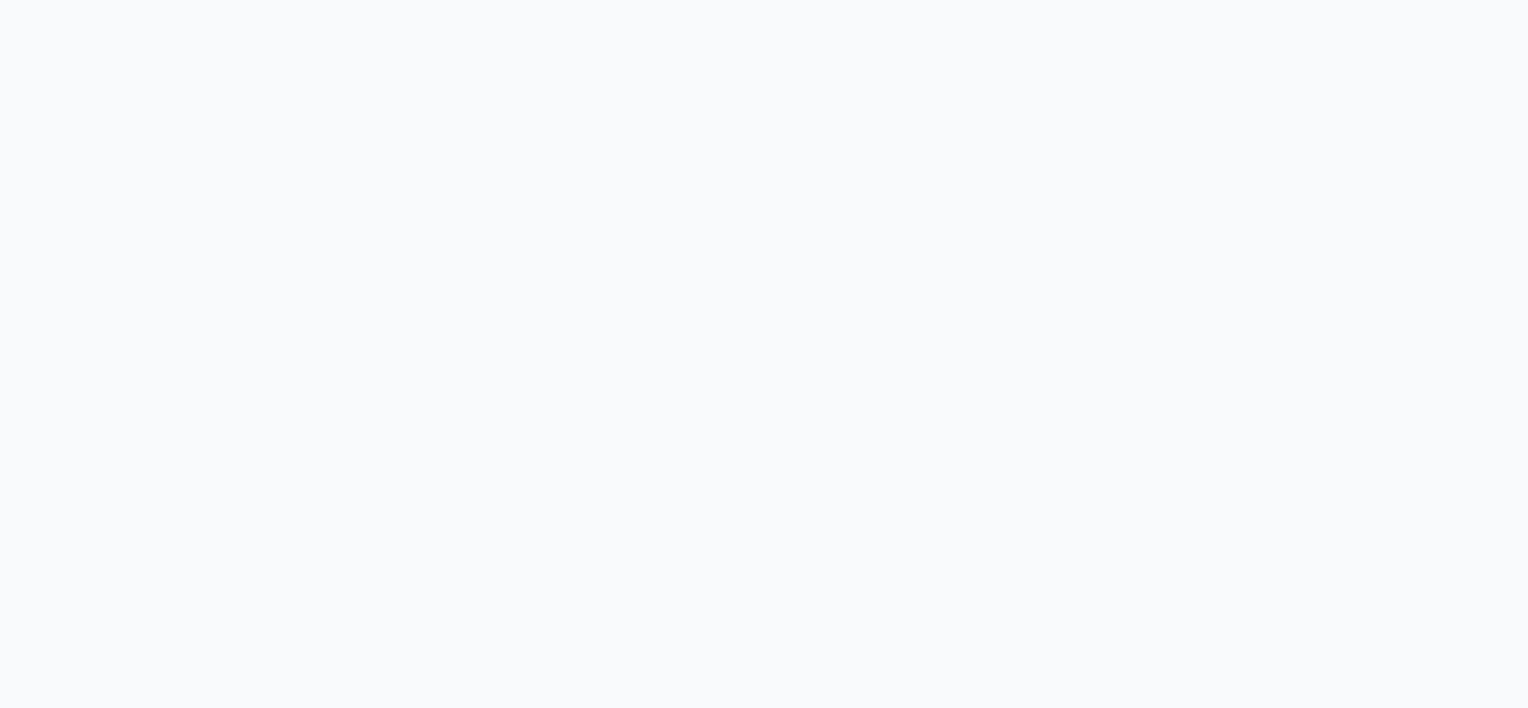 scroll, scrollTop: 0, scrollLeft: 0, axis: both 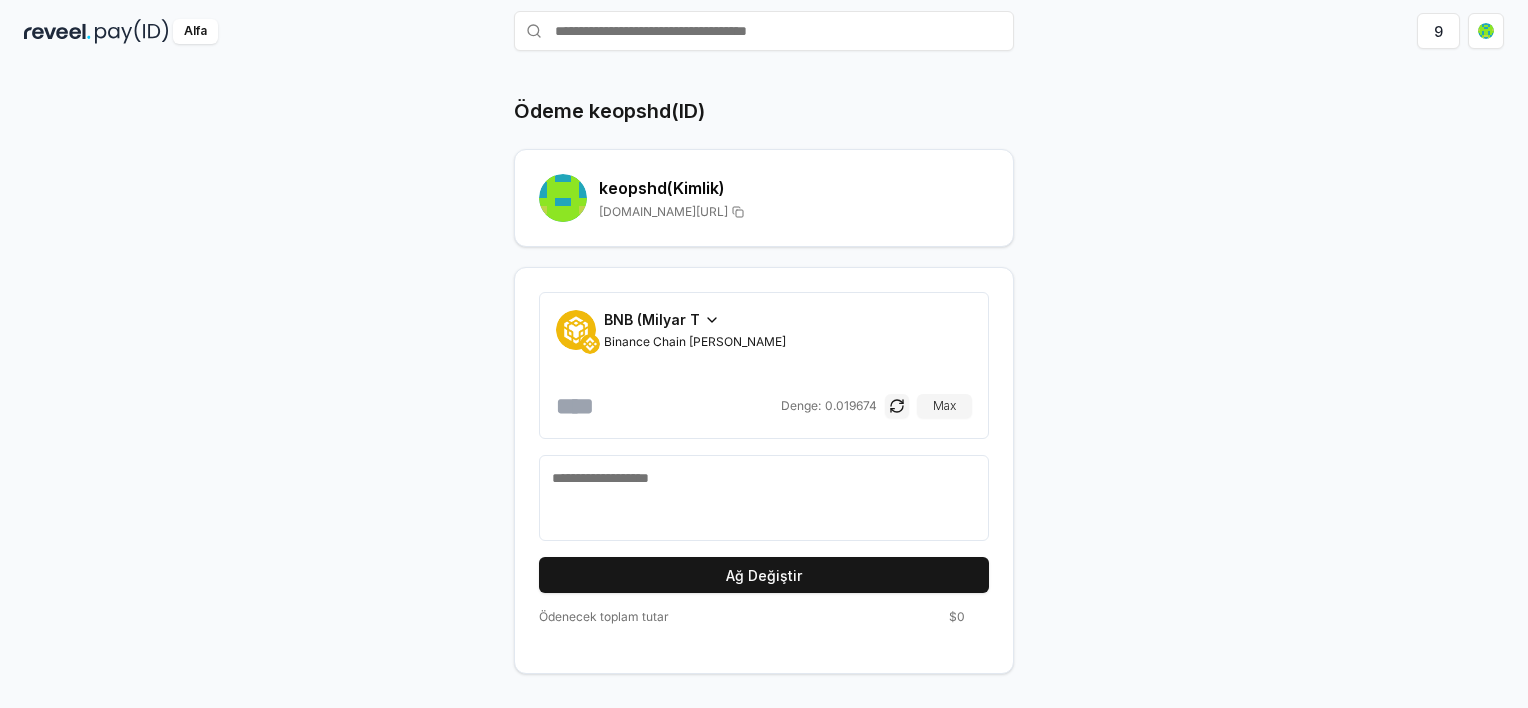click on "keopshd(Kimlik)" at bounding box center [794, 188] 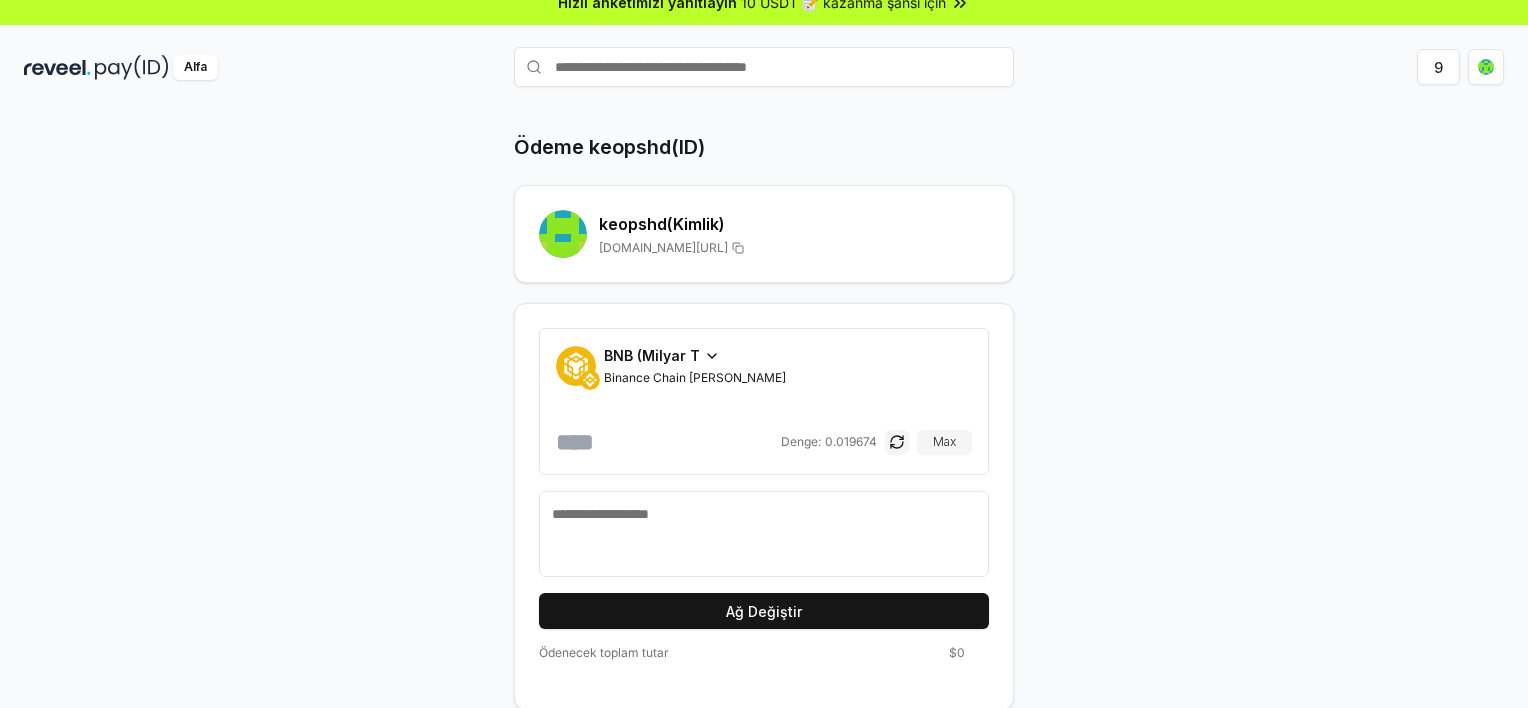 scroll, scrollTop: 0, scrollLeft: 0, axis: both 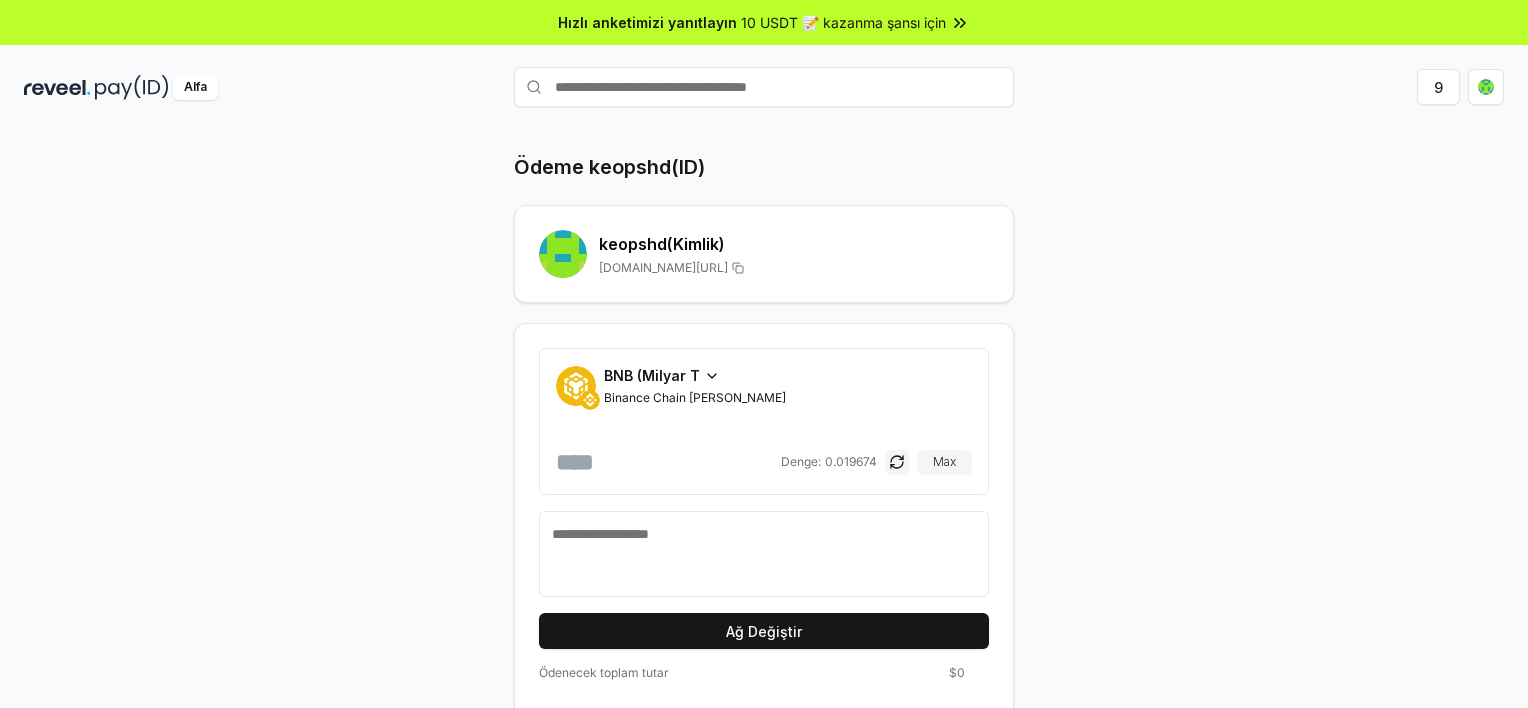 click on "9" at bounding box center (1259, 87) 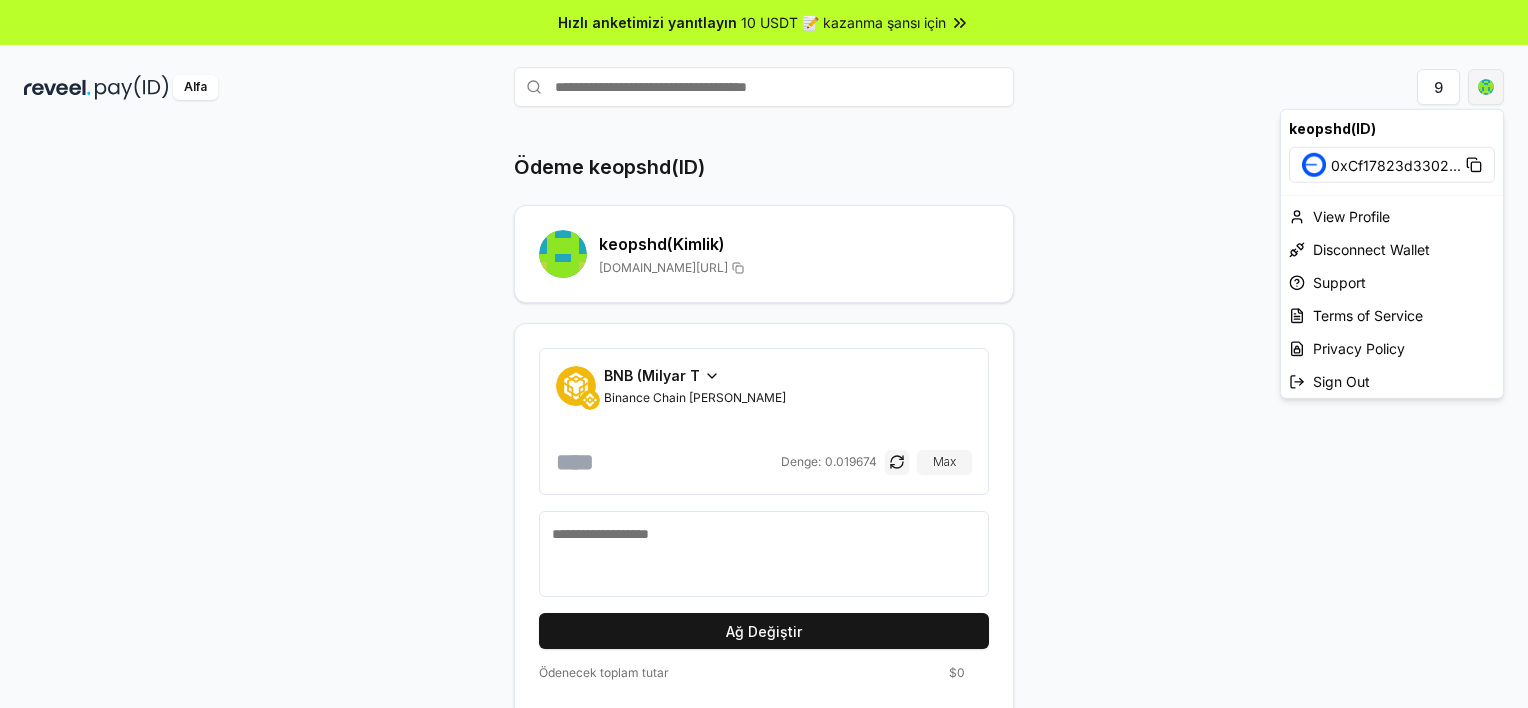 click on "Hızlı anketimizi yanıtlayın 10 USDT 📝 kazanma şansı için Alfa   9 Ödeme keopshd(ID) keopshd(Kimlik) reveel.id/pay/keopshd BNB (Milyar T Binance Chain Yerel Tokeni Denge: 0.019674 Max Ağ Değiştir Ödenecek toplam tutar $0 keopshd(ID)   0xCf17823d3302 ...     View Profile   Disconnect Wallet   Support   Terms of Service   Privacy Policy   Sign Out" at bounding box center (764, 354) 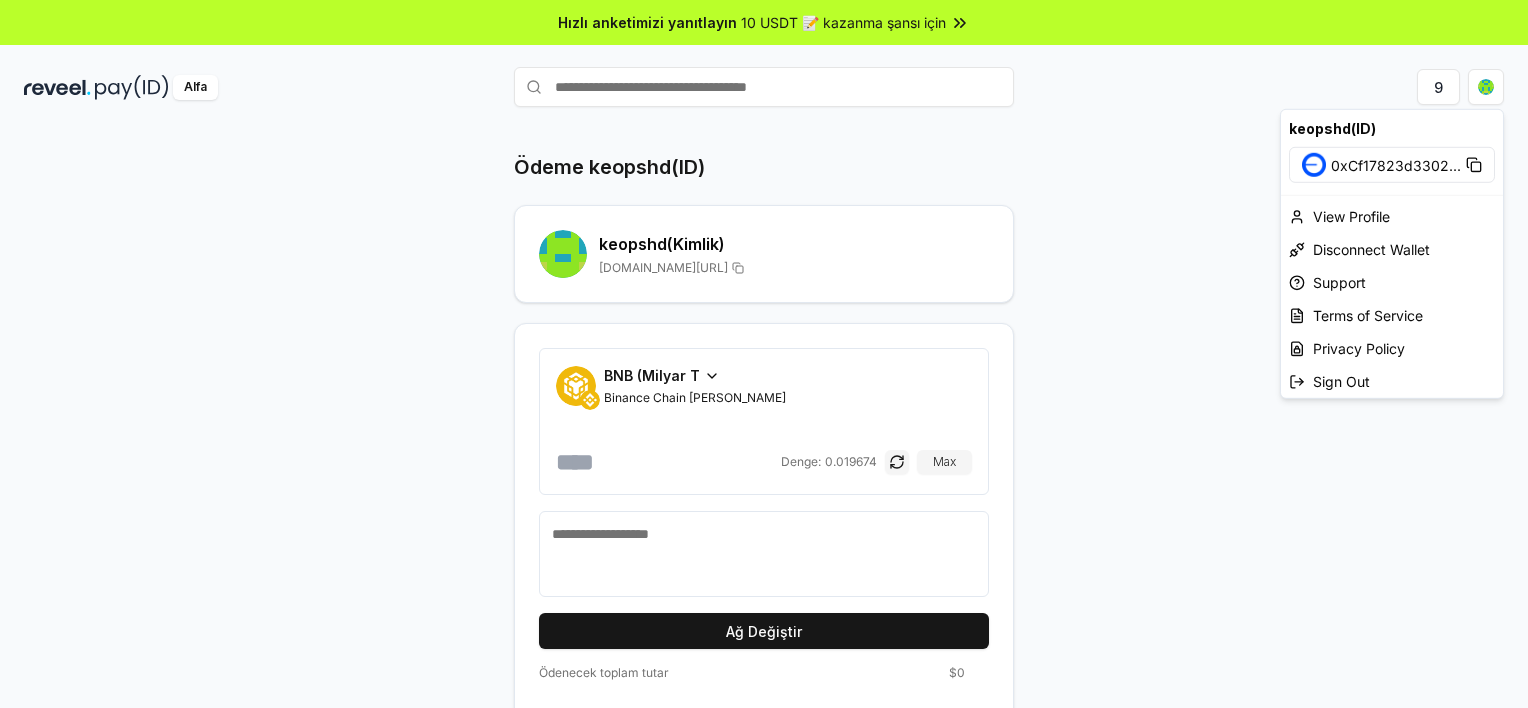 click on "Hızlı anketimizi yanıtlayın 10 USDT 📝 kazanma şansı için Alfa   9 Ödeme keopshd(ID) keopshd(Kimlik) reveel.id/pay/keopshd BNB (Milyar T Binance Chain Yerel Tokeni Denge: 0.019674 Max Ağ Değiştir Ödenecek toplam tutar $0 keopshd(ID)   0xCf17823d3302 ...     View Profile   Disconnect Wallet   Support   Terms of Service   Privacy Policy   Sign Out" at bounding box center [764, 354] 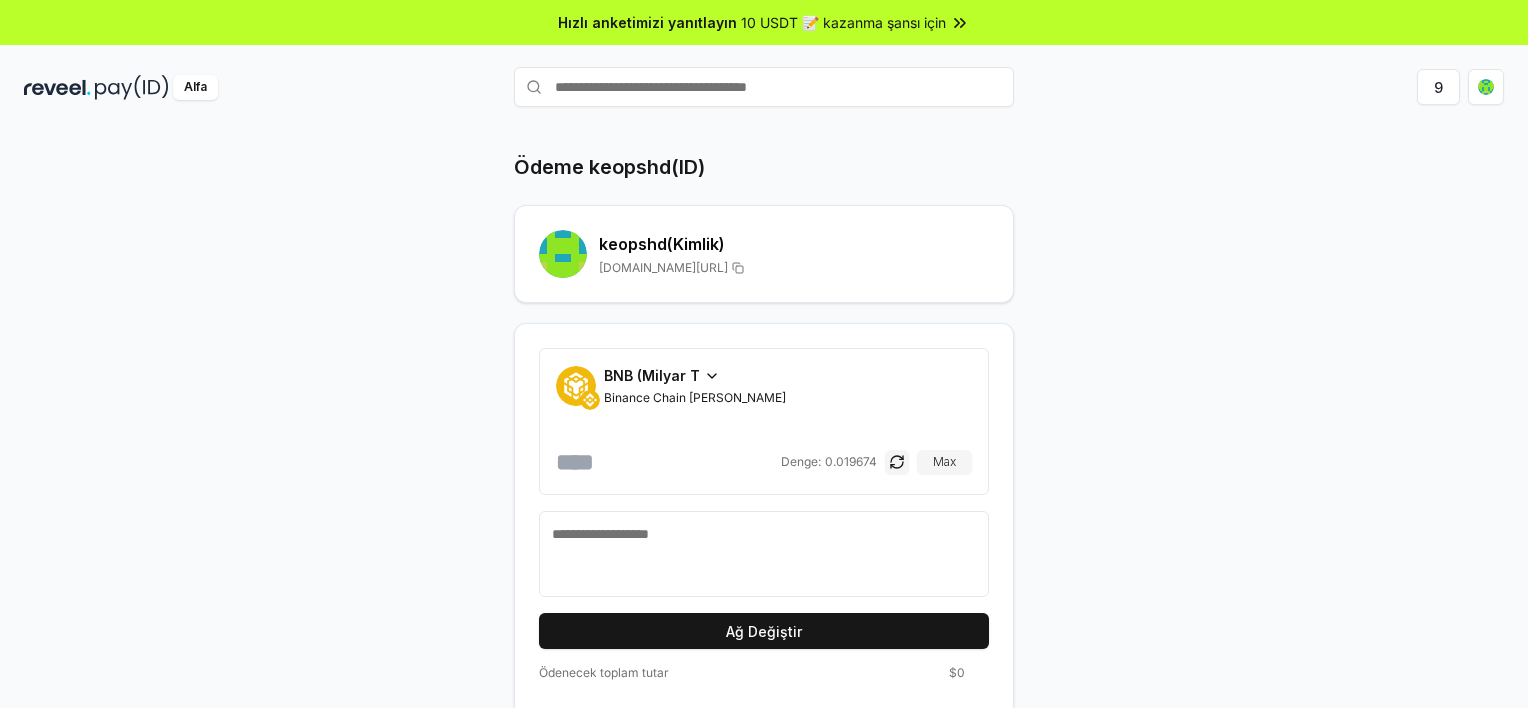 click on "10 USDT 📝 kazanma şansı için" at bounding box center [843, 22] 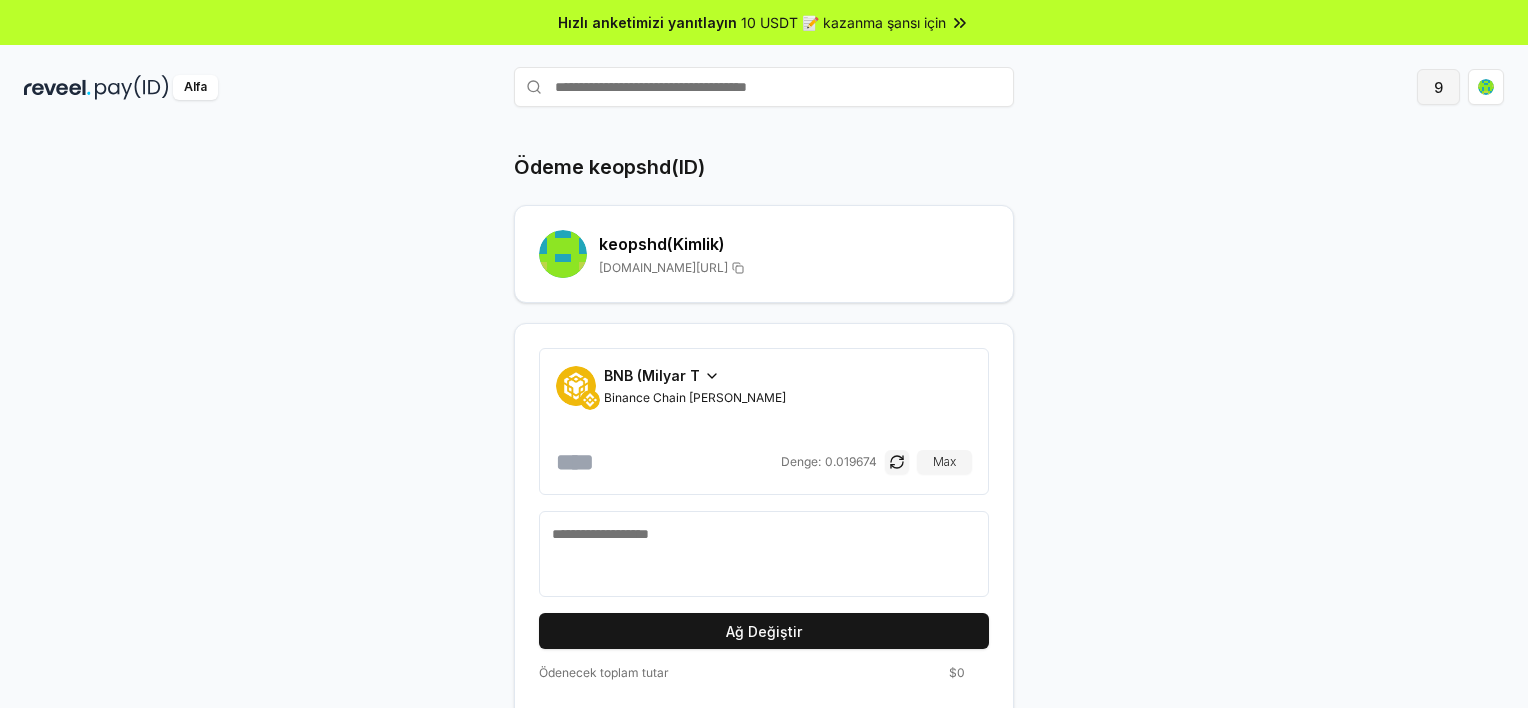 click on "9" at bounding box center [1438, 87] 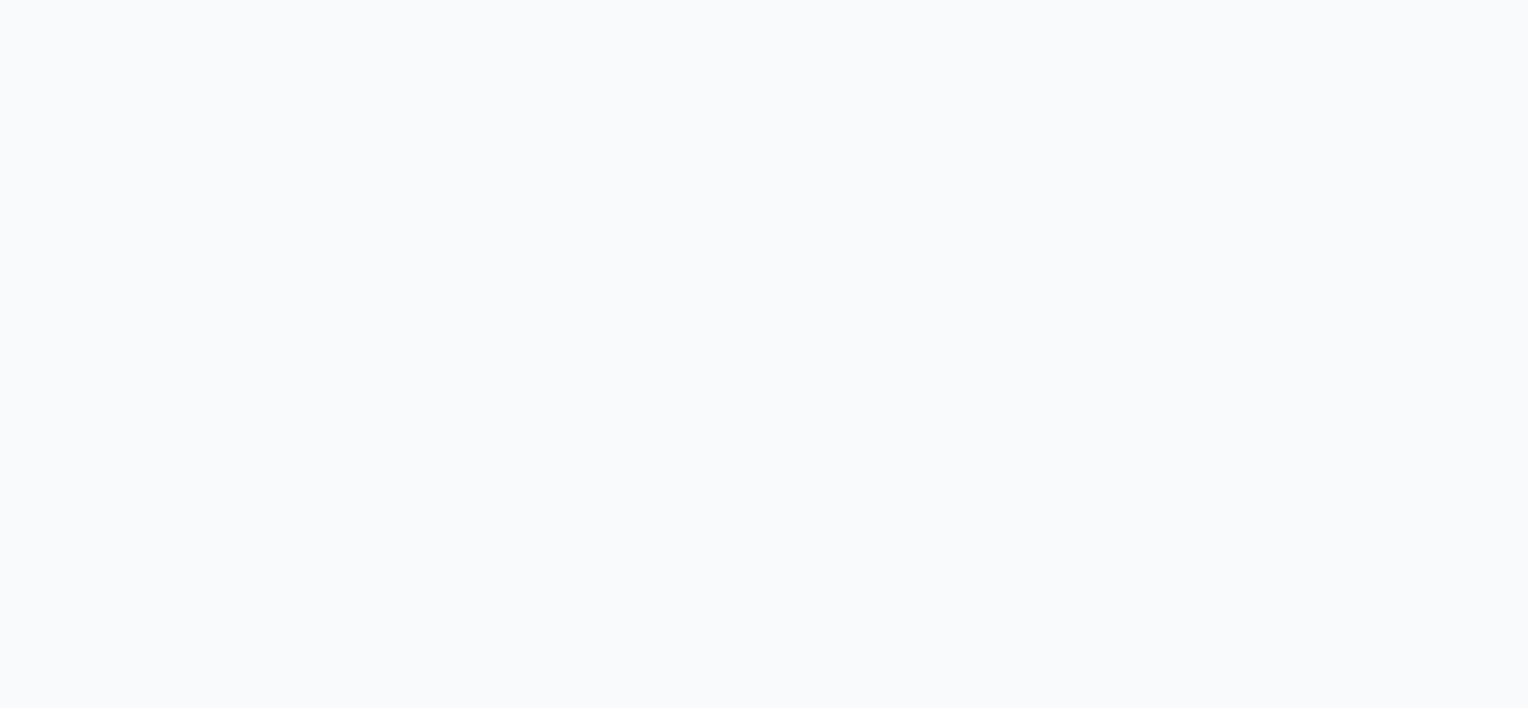 scroll, scrollTop: 0, scrollLeft: 0, axis: both 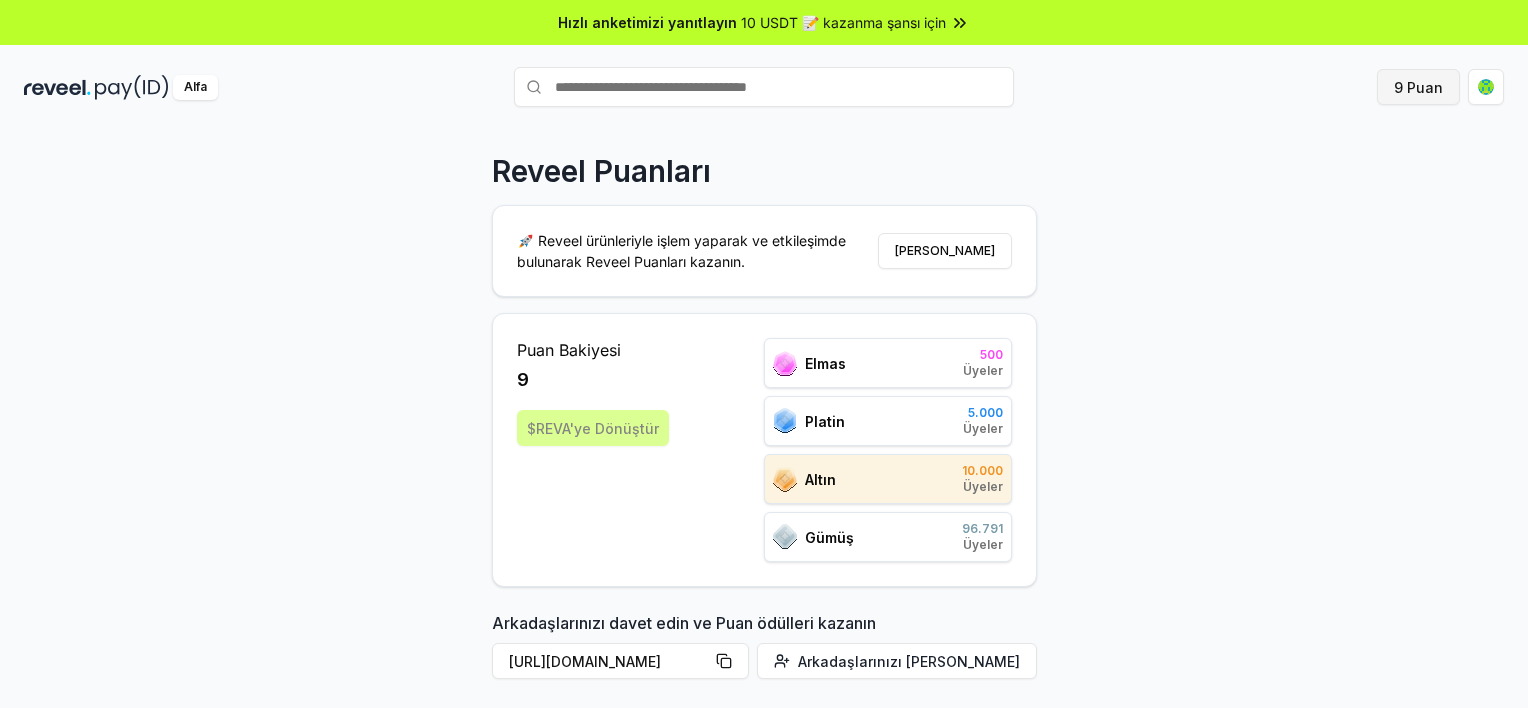 click on "9 Puan" at bounding box center [1418, 87] 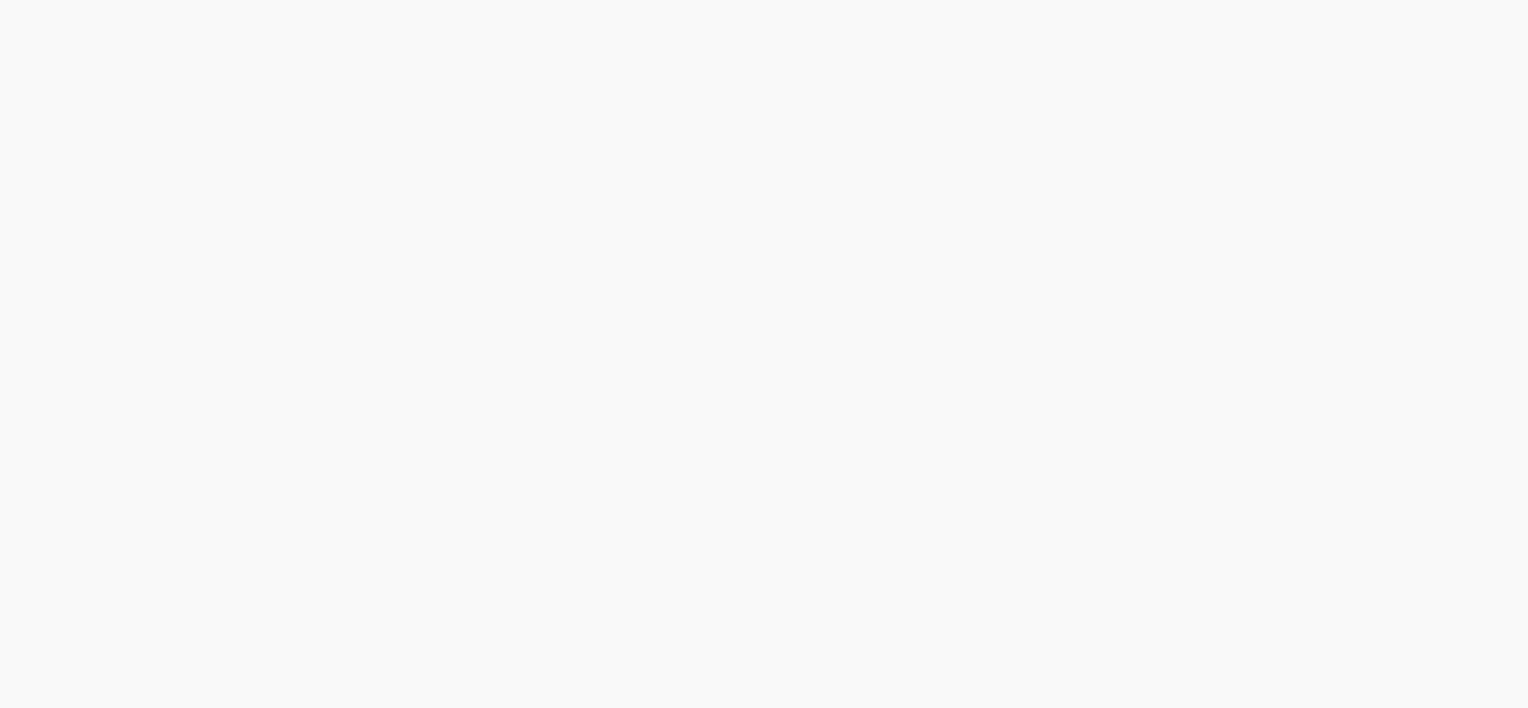 scroll, scrollTop: 0, scrollLeft: 0, axis: both 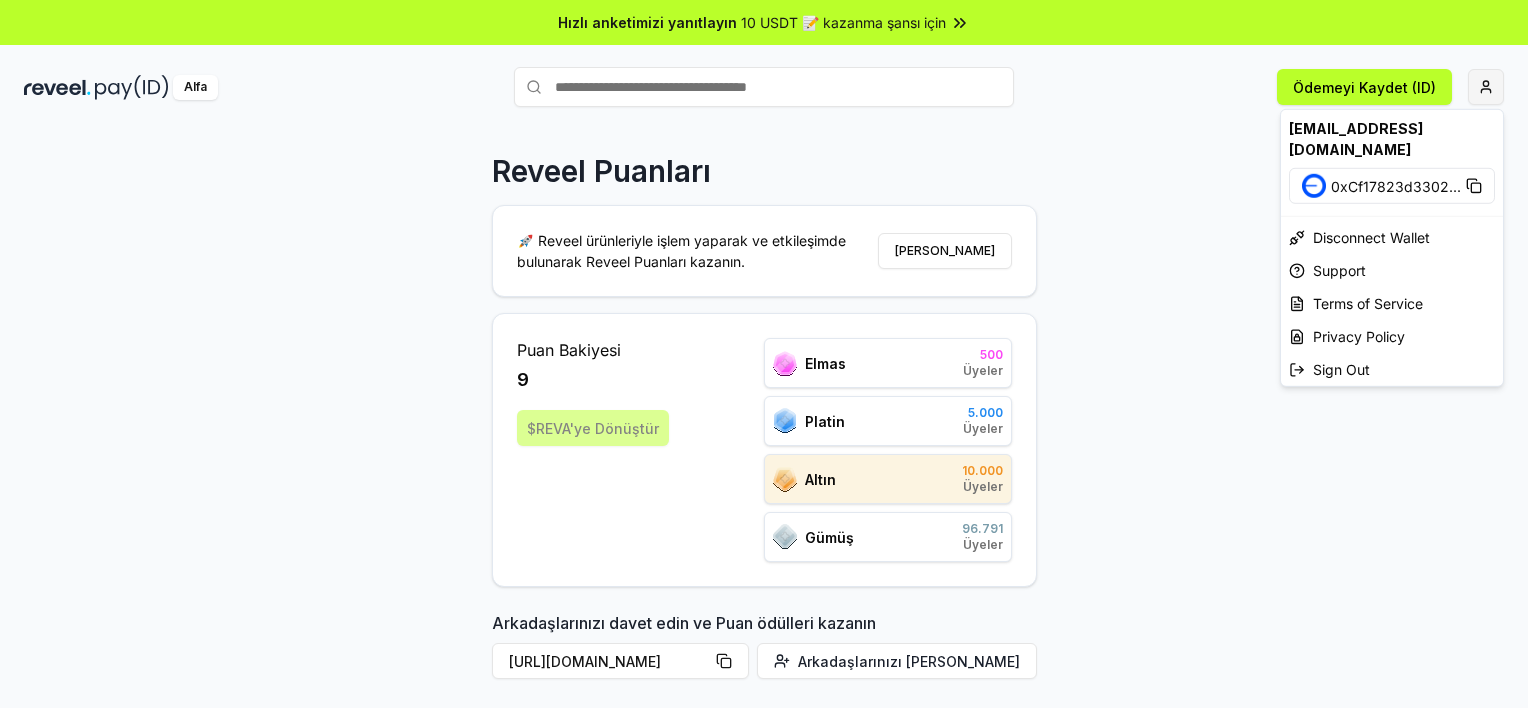 click on "Hızlı anketimizi yanıtlayın 10 USDT 📝 kazanma şansı için Alfa Ödemeyi Kaydet (ID) Reveel Puanları  🚀 Reveel ürünleriyle işlem yaparak ve etkileşimde bulunarak Reveel Puanları kazanın. Puan Kazanın Puan Bakiyesi  9 $REVA'ye Dönüştür Elmas 500 Üyeler Platin 5.000 Üyeler Altın 10.000 Üyeler Gümüş 96.791 Üyeler Arkadaşlarınızı davet edin ve Puan ödülleri kazanın [URL][DOMAIN_NAME] Arkadaşlarınızı davet edin Discord'daki tartışmaya katılın Discord'a Katılın     31.2K topluluk üyeleri Liderler Sıralaması Elmas Platin Altın Gümüş Rütbe Ödeme(ID) Nokta # 6237 keopshd 9 # 5501 YTERT078 Serisi 15 # 5502 Aicell (Yapay Zeka 15 # 5503 pepes 15 # 5504 rteg6798 15 # 5505 YGR34 Serisi 15 # 5506 zsh (İngilizce) 15 # 5507 Şanhuo 15 # 5508 FXHASH (Döviz Anlaşması) 15 # 5509 ngtjh5 15 # 5510 güzel 15 Önceki 1 2 3 4 5 Daha fazla sayfa 1000 Önümüzdeki [EMAIL_ADDRESS][DOMAIN_NAME]   0xCf17823d3302 ...     Disconnect Wallet   Support   Terms of Service" at bounding box center [764, 354] 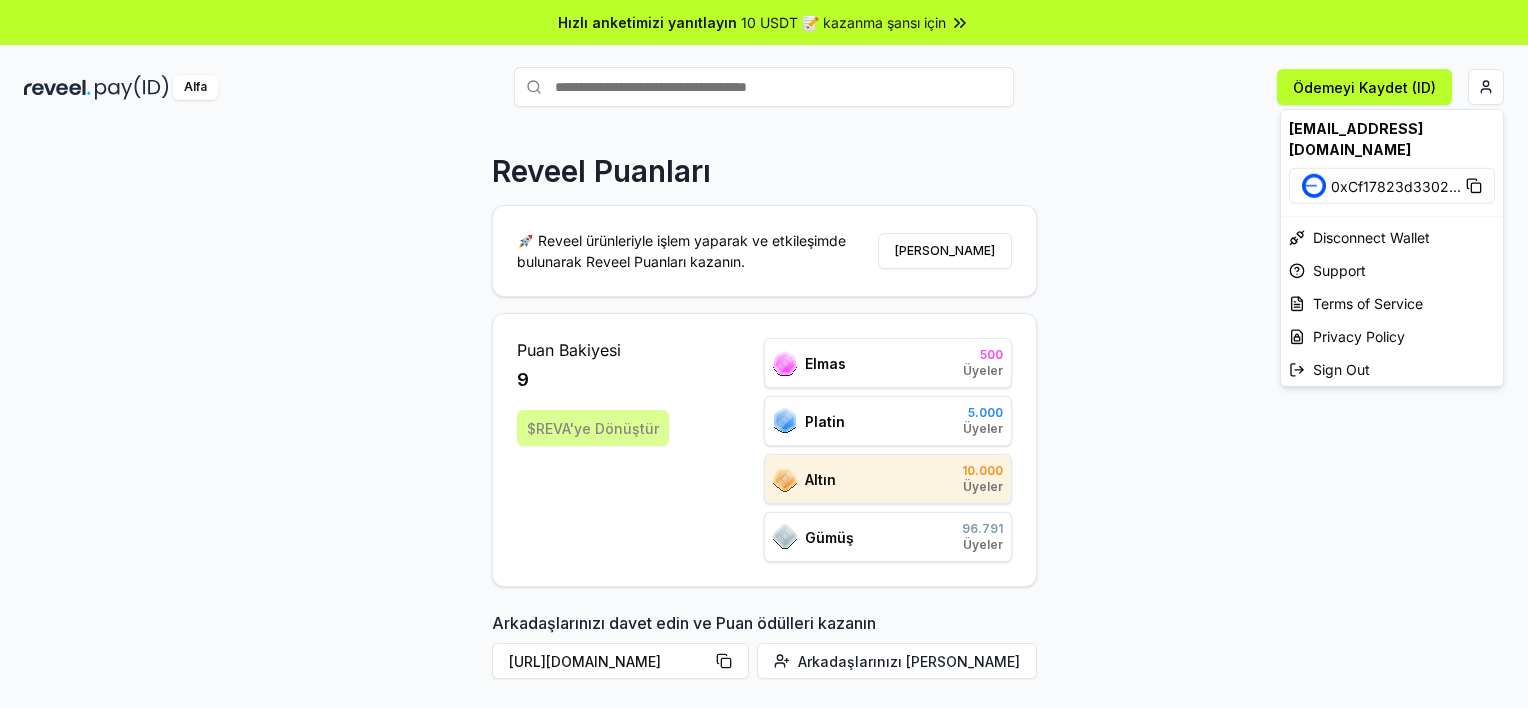 click on "Hızlı anketimizi yanıtlayın 10 USDT 📝 kazanma şansı için Alfa Ödemeyi Kaydet (ID) Reveel Puanları  🚀 Reveel ürünleriyle işlem yaparak ve etkileşimde bulunarak Reveel Puanları kazanın. Puan Kazanın Puan Bakiyesi  9 $REVA'ye Dönüştür Elmas 500 Üyeler Platin 5.000 Üyeler Altın 10.000 Üyeler Gümüş 96.791 Üyeler Arkadaşlarınızı davet edin ve Puan ödülleri kazanın [URL][DOMAIN_NAME] Arkadaşlarınızı davet edin Discord'daki tartışmaya katılın Discord'a Katılın     31.2K topluluk üyeleri Liderler Sıralaması Elmas Platin Altın Gümüş Rütbe Ödeme(ID) Nokta # 6237 keopshd 9 # 5501 YTERT078 Serisi 15 # 5502 Aicell (Yapay Zeka 15 # 5503 pepes 15 # 5504 rteg6798 15 # 5505 YGR34 Serisi 15 # 5506 zsh (İngilizce) 15 # 5507 Şanhuo 15 # 5508 FXHASH (Döviz Anlaşması) 15 # 5509 ngtjh5 15 # 5510 güzel 15 Önceki 1 2 3 4 5 Daha fazla sayfa 1000 Önümüzdeki [EMAIL_ADDRESS][DOMAIN_NAME]   0xCf17823d3302 ...     Disconnect Wallet   Support   Terms of Service" at bounding box center (764, 354) 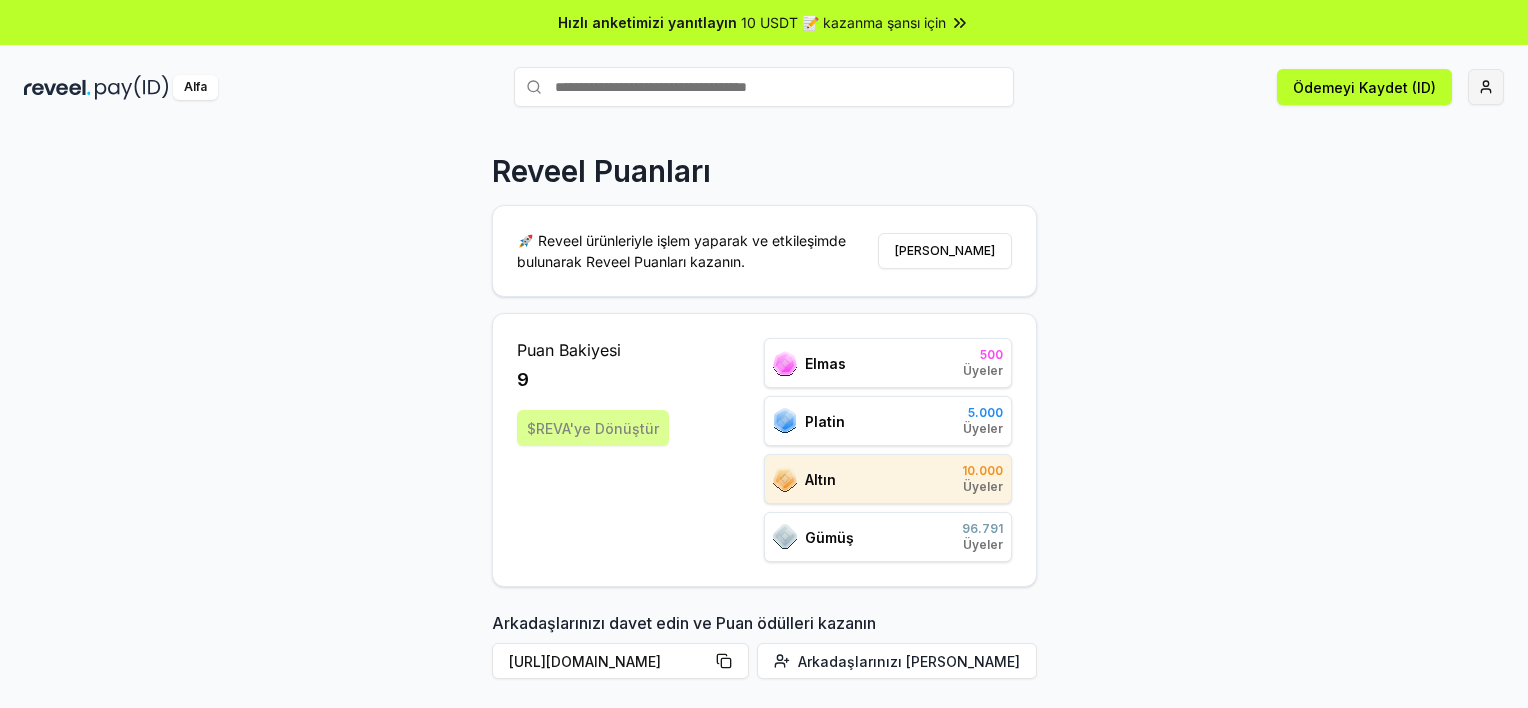 click on "Hızlı anketimizi yanıtlayın 10 USDT 📝 kazanma şansı için Alfa Ödemeyi Kaydet (ID) Reveel Puanları  🚀 Reveel ürünleriyle işlem yaparak ve etkileşimde bulunarak Reveel Puanları kazanın. Puan Kazanın Puan Bakiyesi  9 $REVA'ye Dönüştür Elmas 500 Üyeler Platin 5.000 Üyeler Altın 10.000 Üyeler Gümüş 96.791 Üyeler Arkadaşlarınızı davet edin ve Puan ödülleri kazanın [URL][DOMAIN_NAME] Arkadaşlarınızı davet edin Discord'daki tartışmaya katılın Discord'a Katılın     31.2K topluluk üyeleri Liderler Sıralaması Elmas Platin Altın Gümüş Rütbe Ödeme(ID) Nokta # 6237 keopshd 9 # 5501 YTERT078 Serisi 15 # 5502 Aicell (Yapay Zeka 15 # 5503 pepes 15 # 5504 rteg6798 15 # 5505 YGR34 Serisi 15 # 5506 zsh (İngilizce) 15 # 5507 Şanhuo 15 # 5508 FXHASH (Döviz Anlaşması) 15 # 5509 ngtjh5 15 # 5510 güzel 15 Önceki 1 2 3 4 5 Daha fazla sayfa 1000 Önümüzdeki" at bounding box center (764, 354) 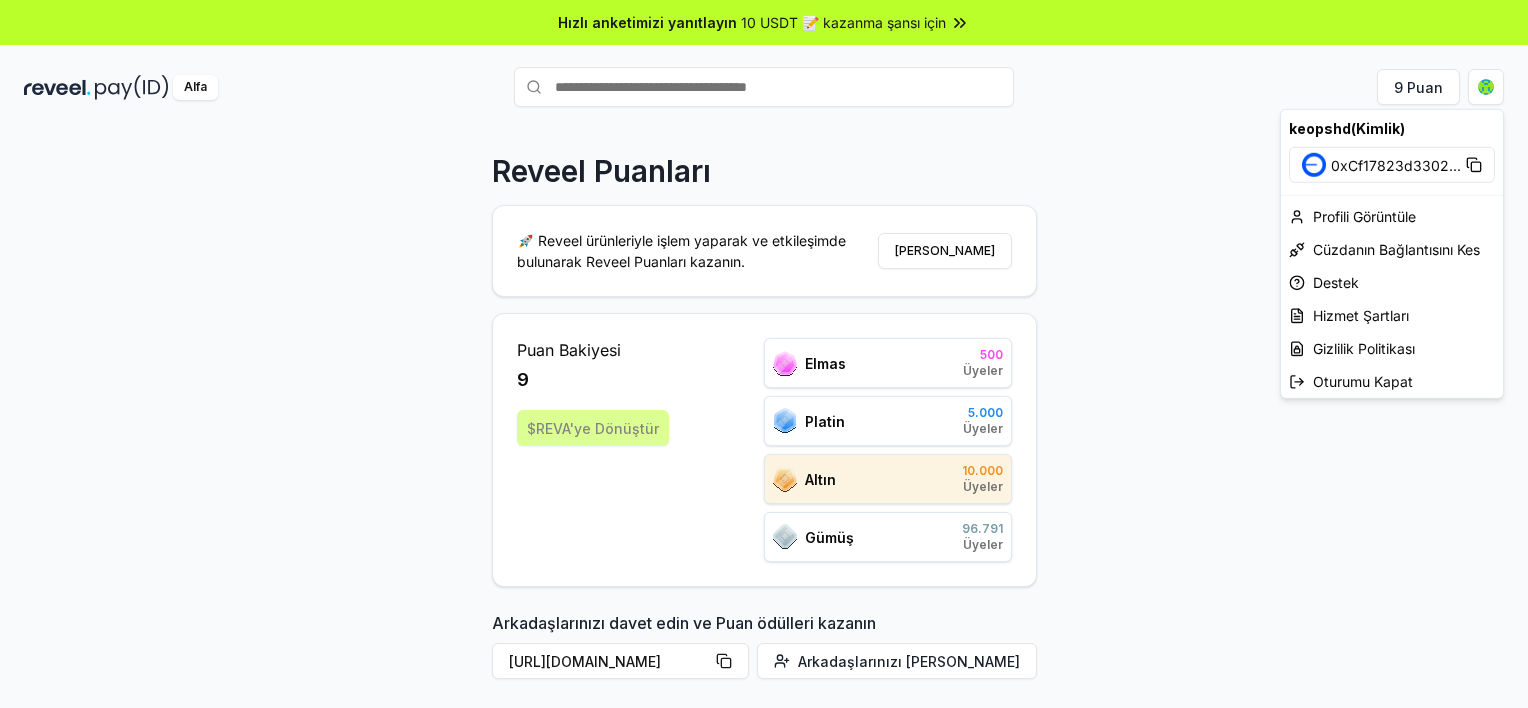 click on "Hızlı anketimizi yanıtlayın 10 USDT 📝 kazanma şansı için Alfa   9 Puan Reveel Puanları  🚀 Reveel ürünleriyle işlem yaparak ve etkileşimde bulunarak Reveel Puanları kazanın. Puan Kazanın Puan Bakiyesi  9 $REVA'ye Dönüştür Elmas 500 Üyeler Platin 5.000 Üyeler Altın 10.000 Üyeler Gümüş 96.791 Üyeler Arkadaşlarınızı davet edin ve Puan ödülleri kazanın [URL][DOMAIN_NAME] Arkadaşlarınızı davet edin Discord'daki tartışmaya katılın Discord'a Katılın     31.2K topluluk üyeleri Liderler Sıralaması Elmas Platin Altın Gümüş Rütbe Ödeme(ID) Nokta # 6237 keopshd 9 # 5501 YTERT078 Serisi 15 # 5502 Aicell (Yapay Zeka 15 # 5503 pepes 15 # 5504 rteg6798 15 # 5505 YGR34 Serisi 15 # 5506 zsh (İngilizce) 15 # 5507 Şanhuo 15 # 5508 FXHASH (Döviz Anlaşması) 15 # 5509 ngtjh5 15 # 5510 güzel 15 Önceki 1 2 3 4 5 Daha fazla sayfa 1000 Önümüzdeki keopshd(Kimlik)   0xCf17823d3302 ...     Profili Görüntüle   Cüzdanın Bağlantısını Kes   Destek" at bounding box center [764, 354] 